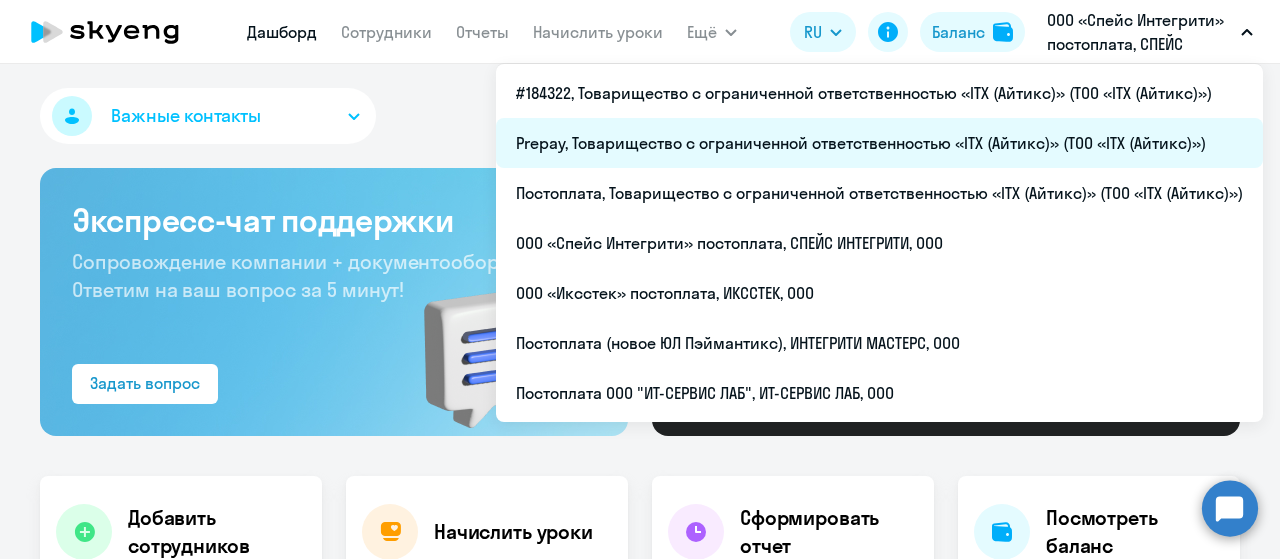 scroll, scrollTop: 0, scrollLeft: 0, axis: both 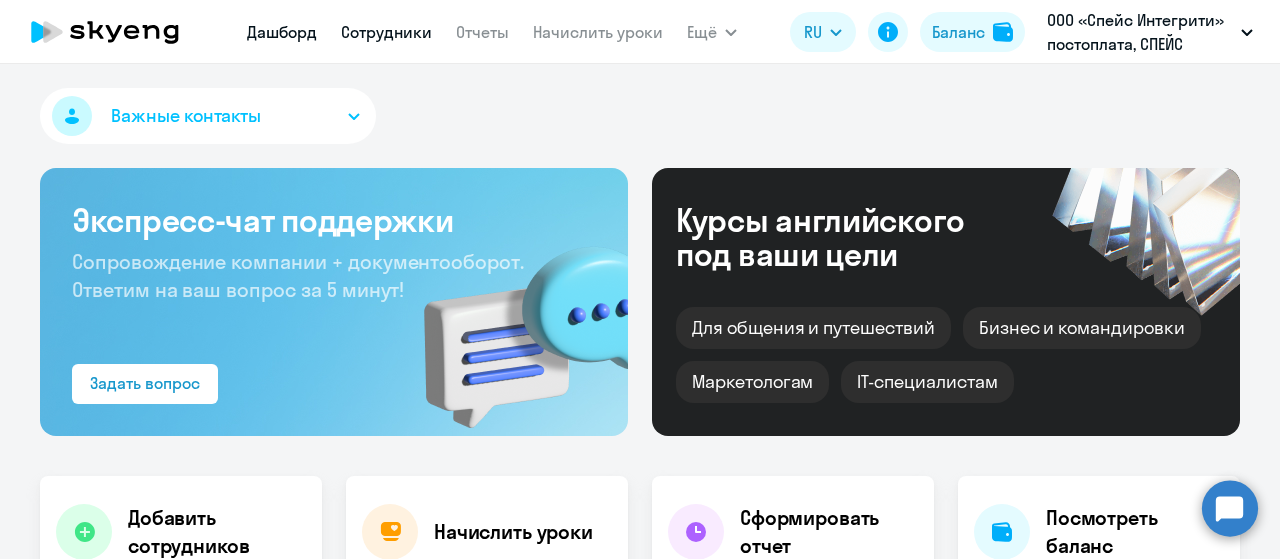 click on "Сотрудники" at bounding box center (386, 32) 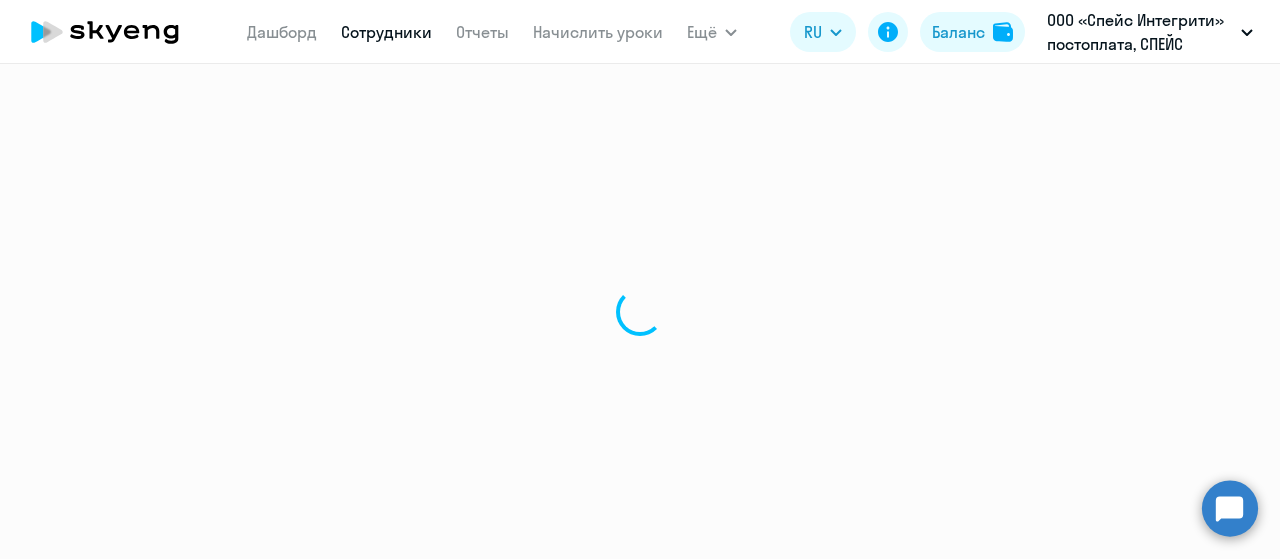 select on "30" 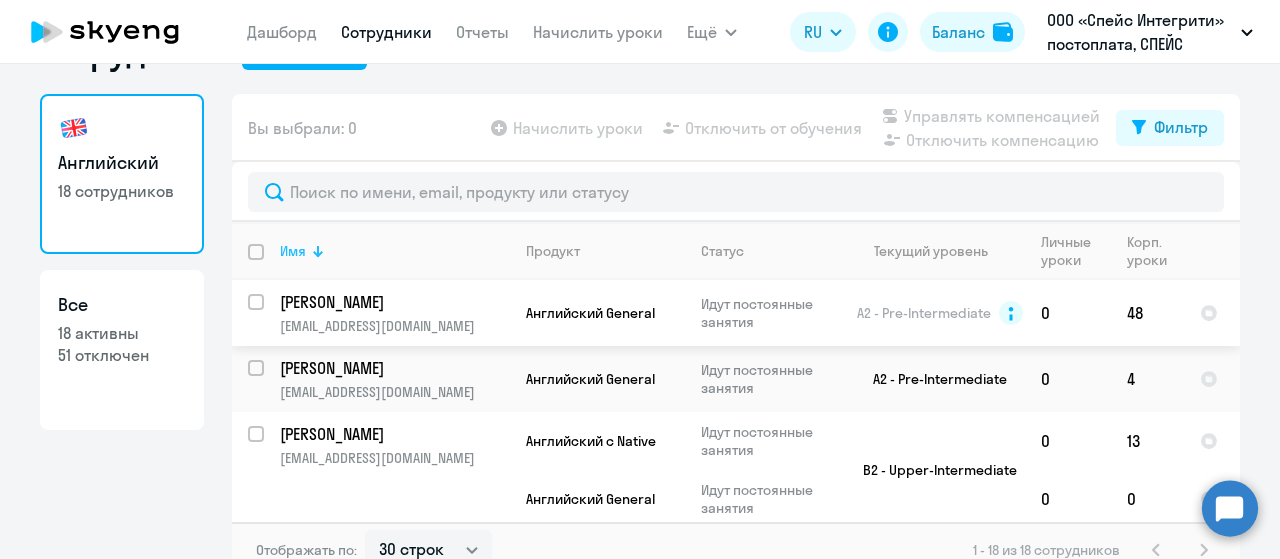 scroll, scrollTop: 80, scrollLeft: 0, axis: vertical 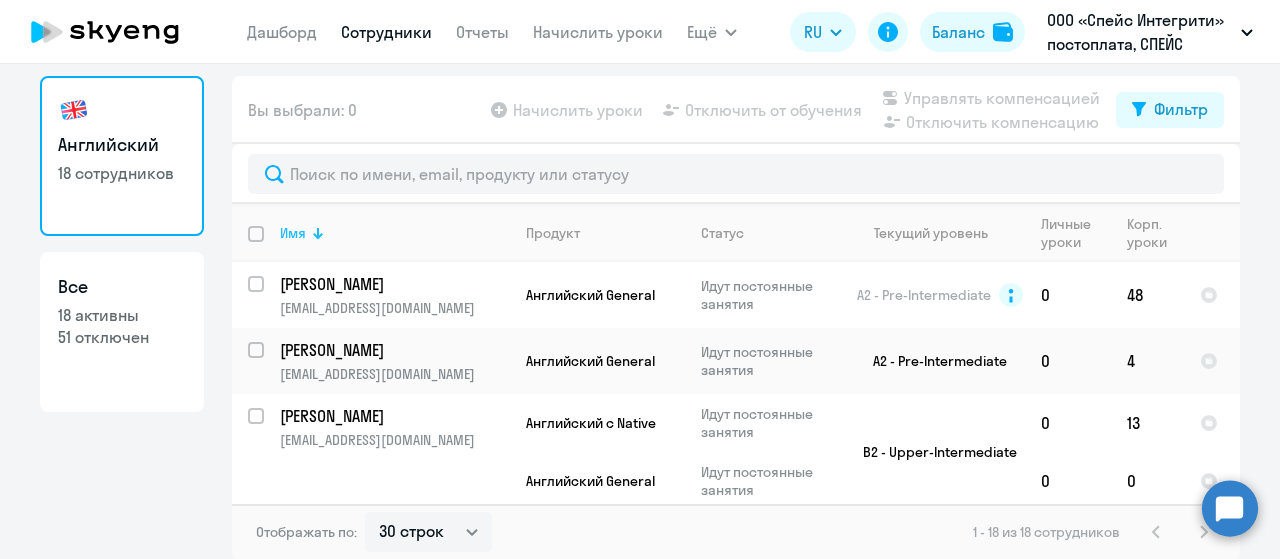 click 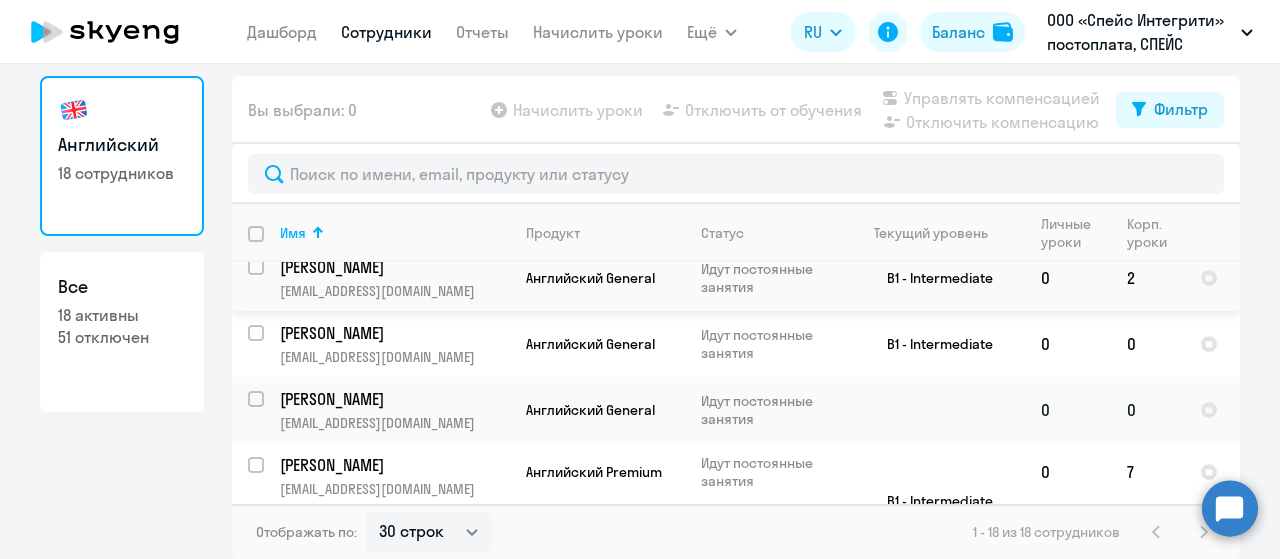 scroll, scrollTop: 900, scrollLeft: 0, axis: vertical 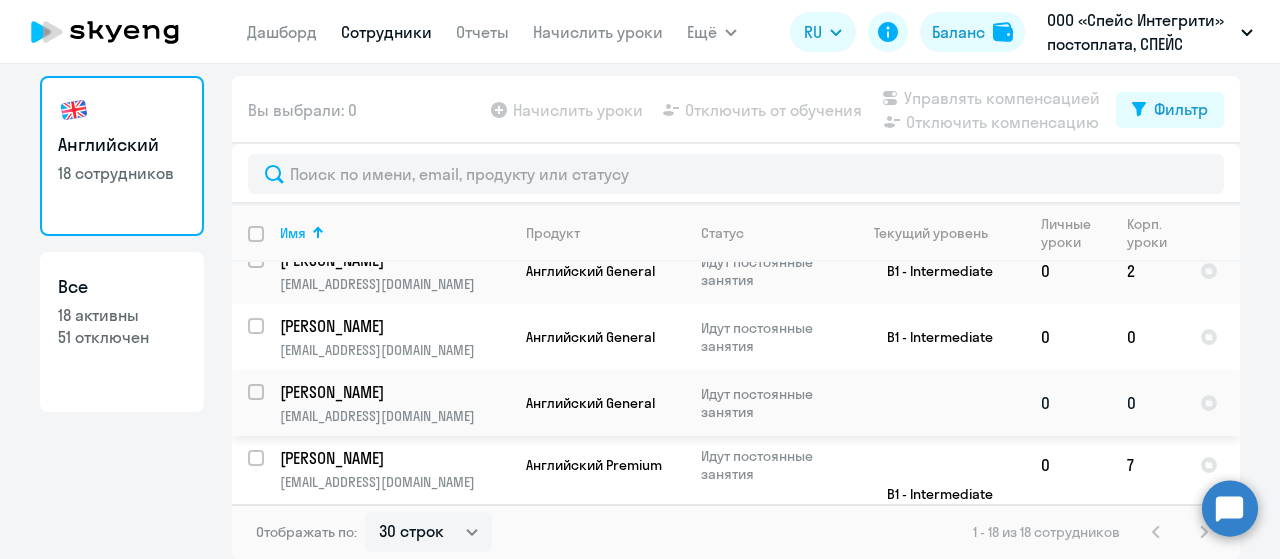 click on "[PERSON_NAME]" 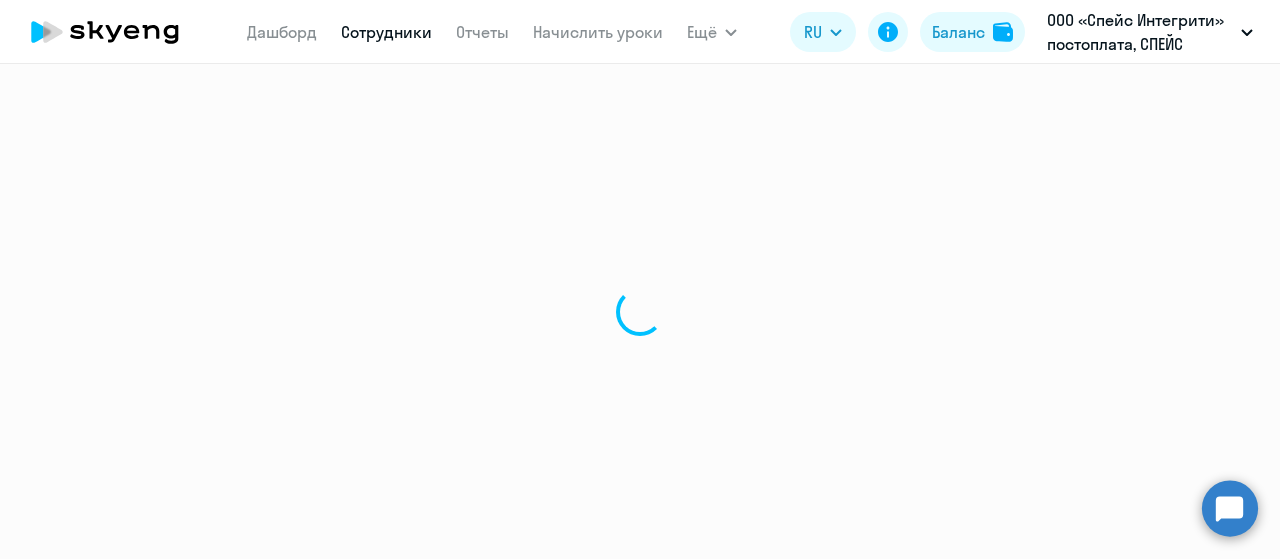 select on "english" 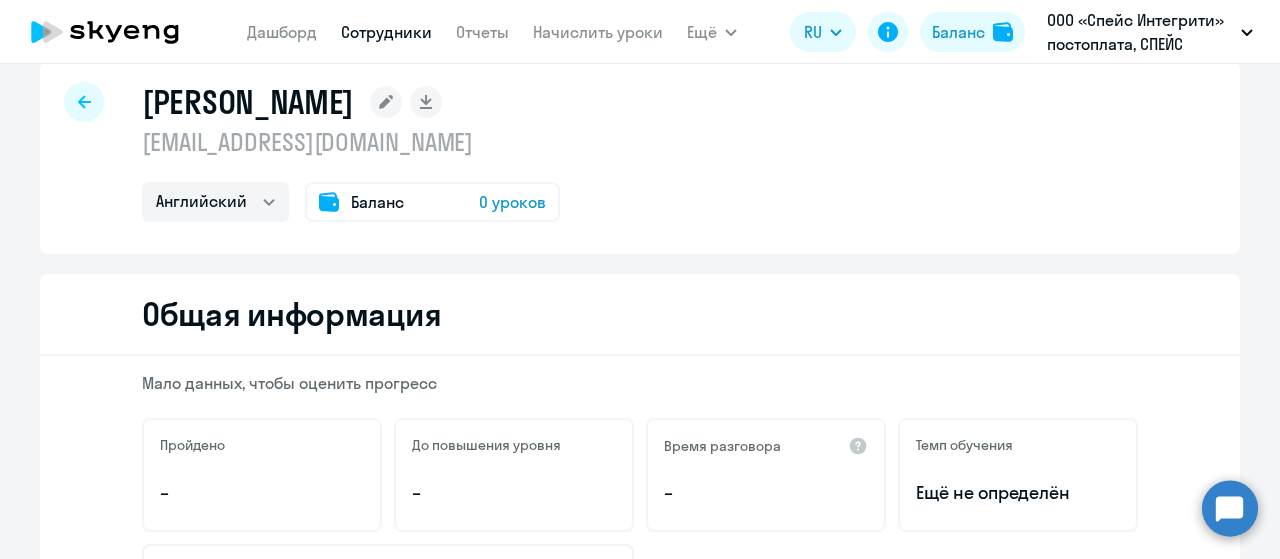 scroll, scrollTop: 0, scrollLeft: 0, axis: both 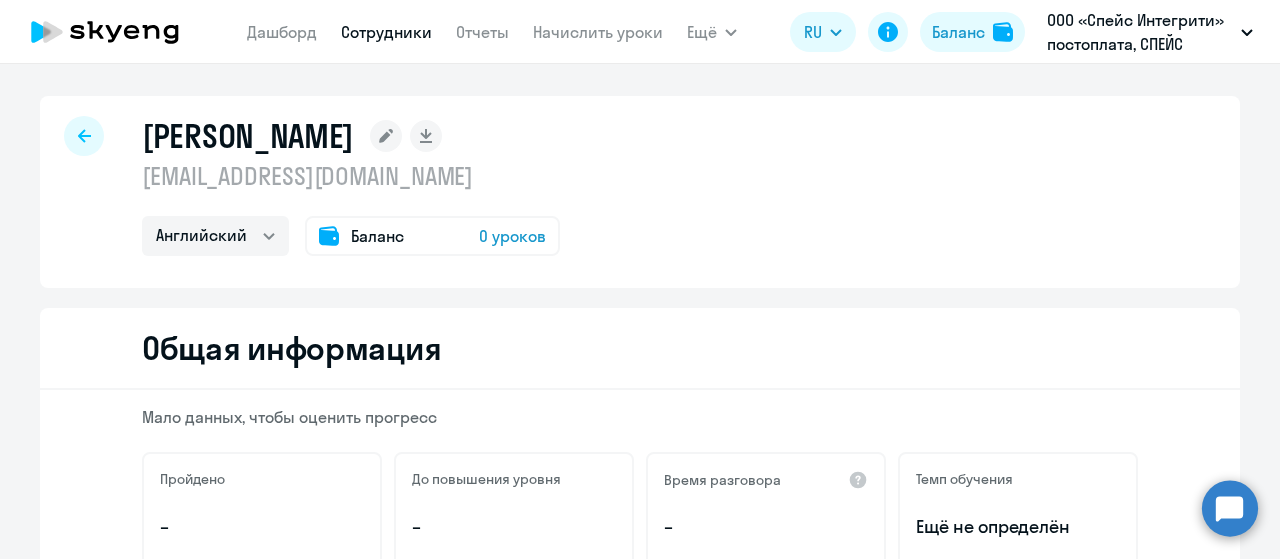 click on "Баланс 0 уроков" 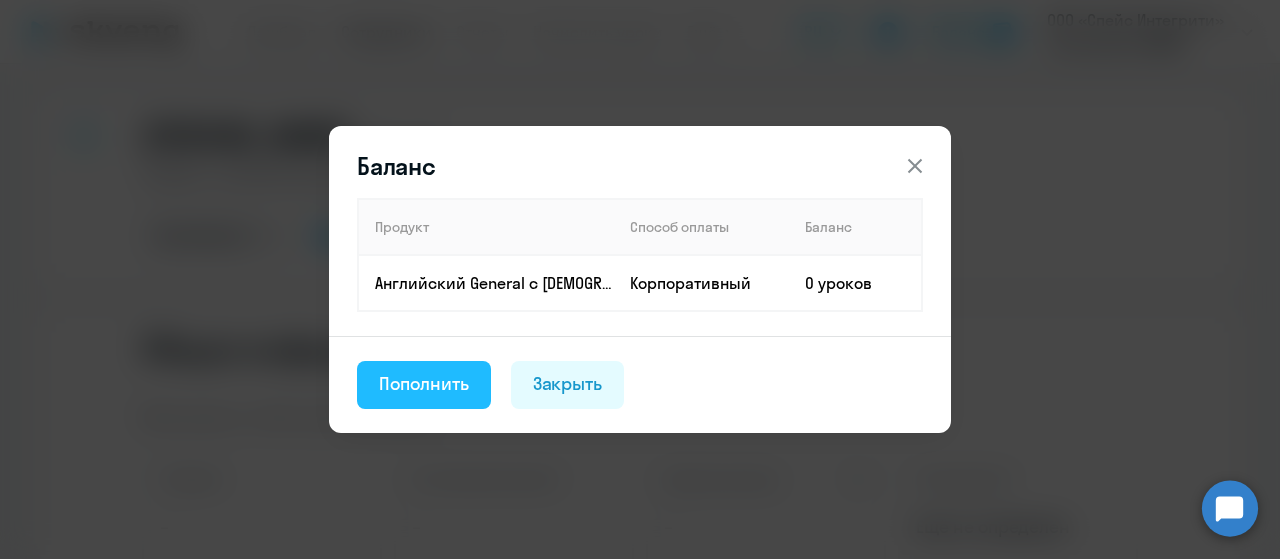 click on "Пополнить" at bounding box center [424, 384] 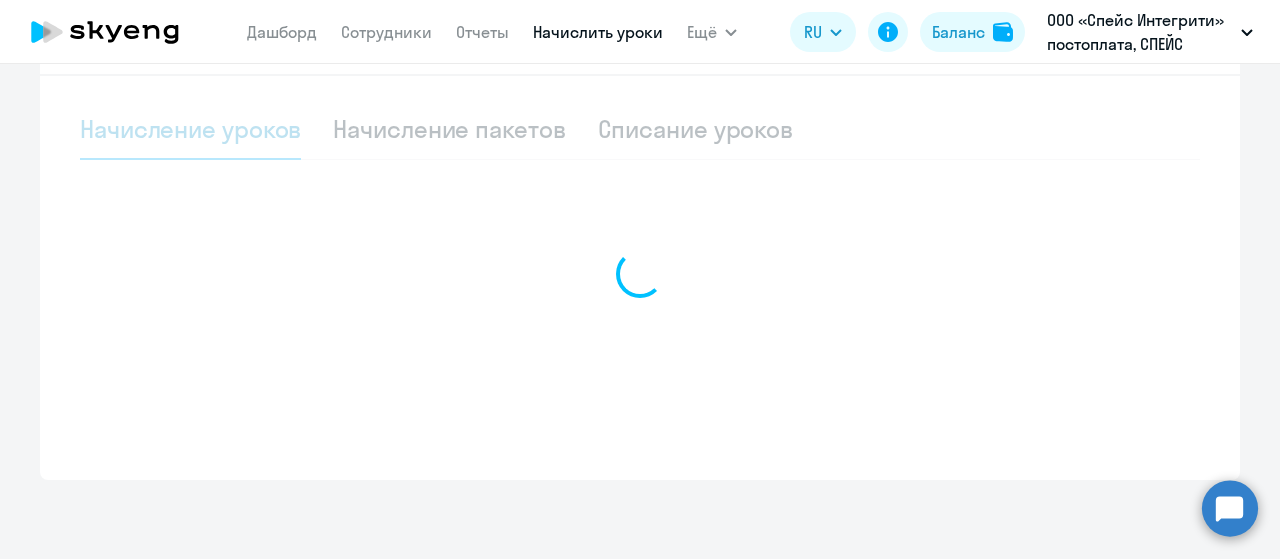 select on "10" 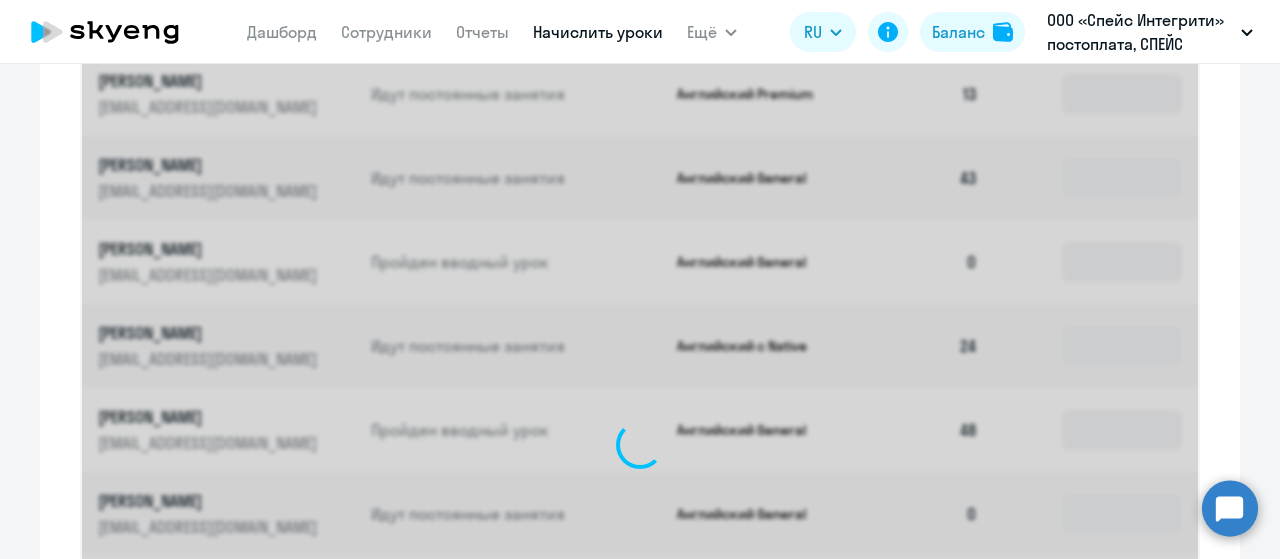 scroll, scrollTop: 742, scrollLeft: 0, axis: vertical 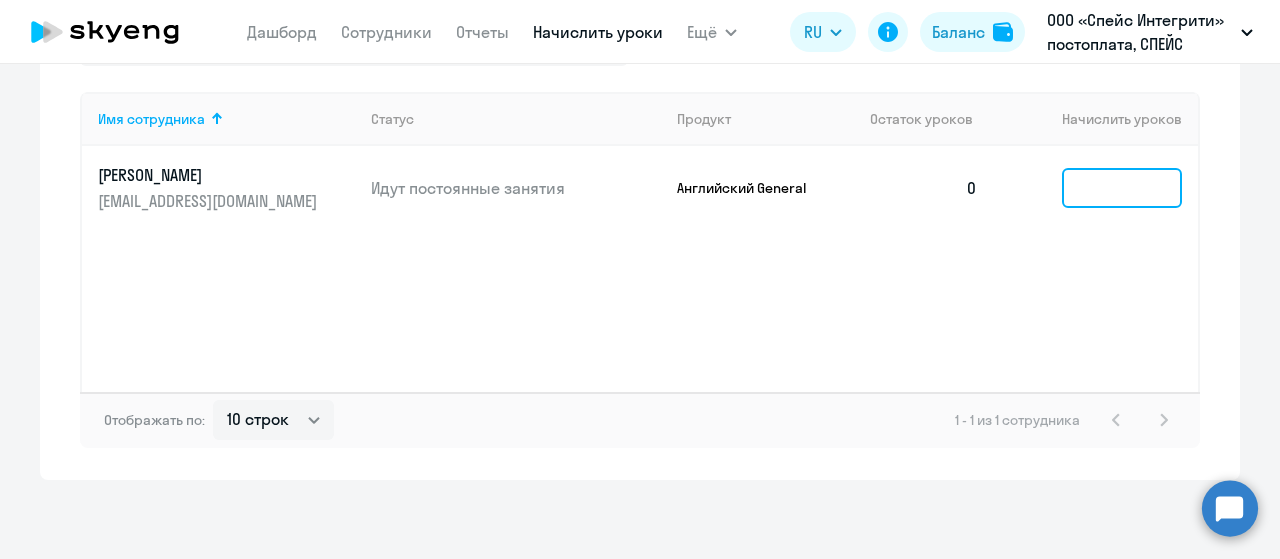 click 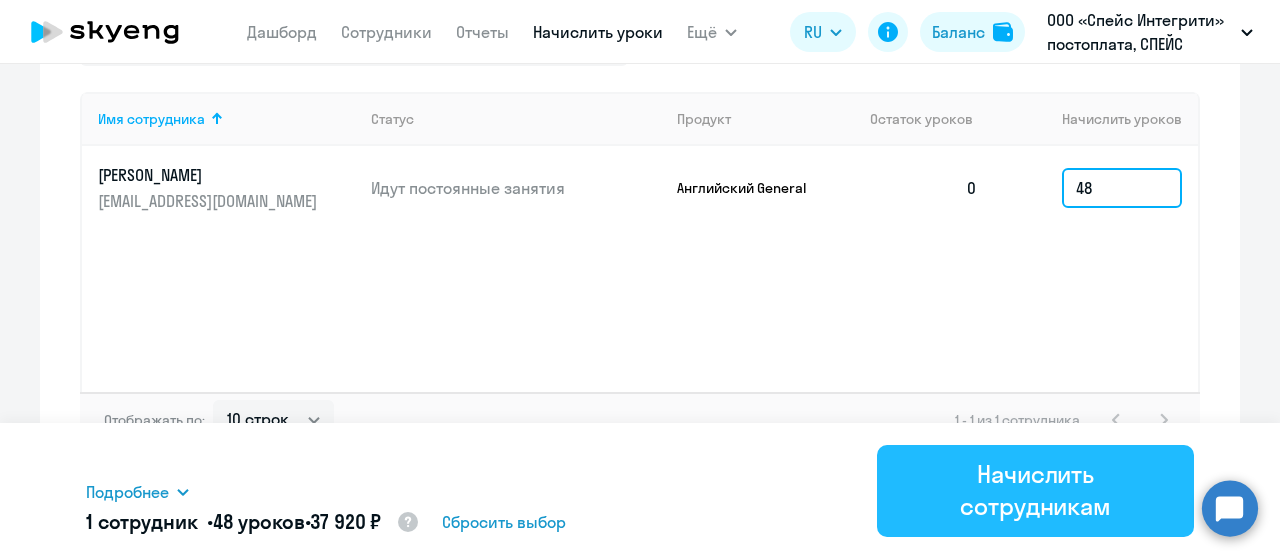 type on "48" 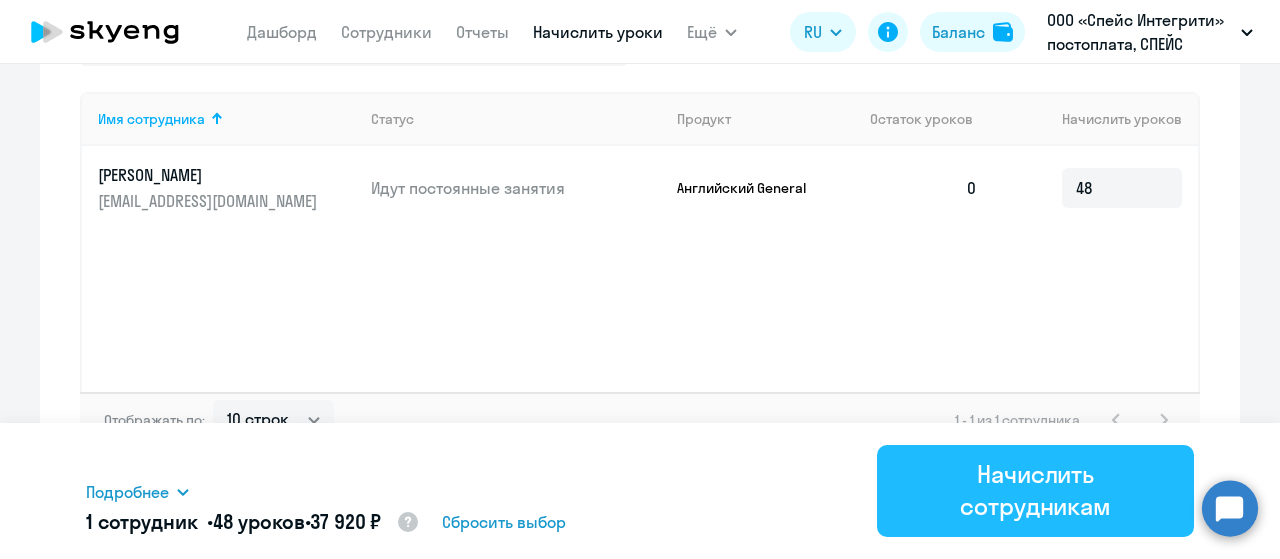 click on "Начислить сотрудникам" at bounding box center (1035, 490) 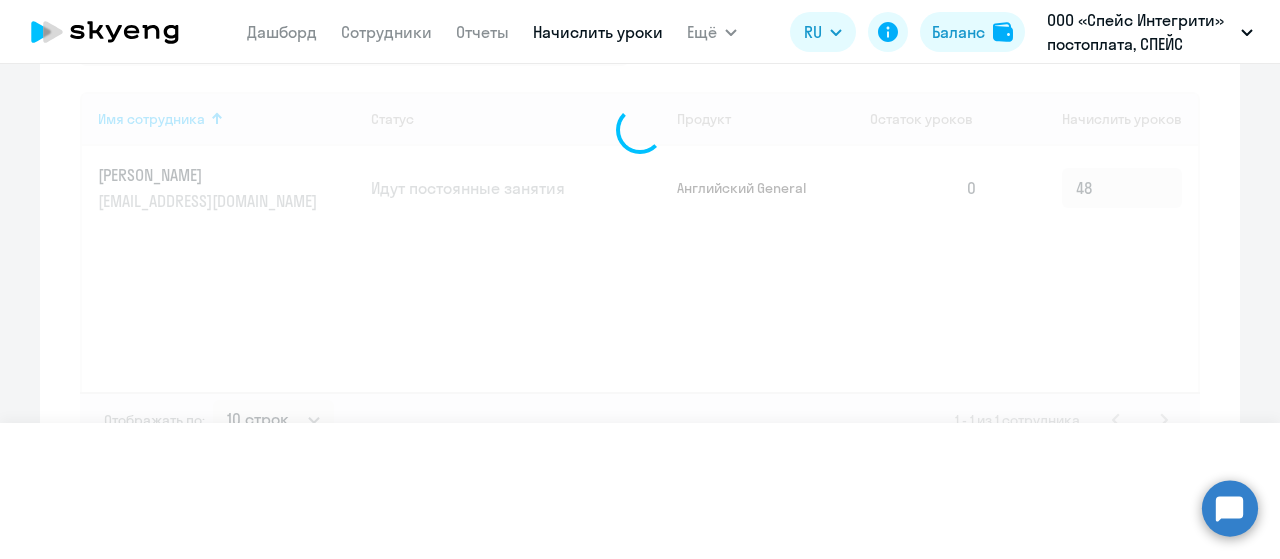 type 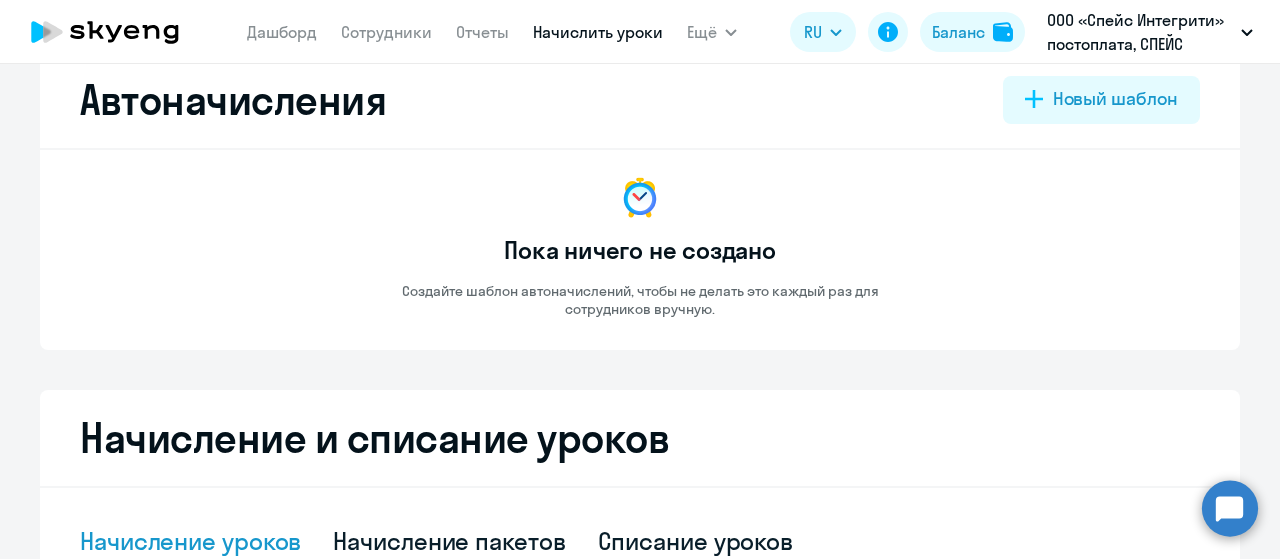 scroll, scrollTop: 0, scrollLeft: 0, axis: both 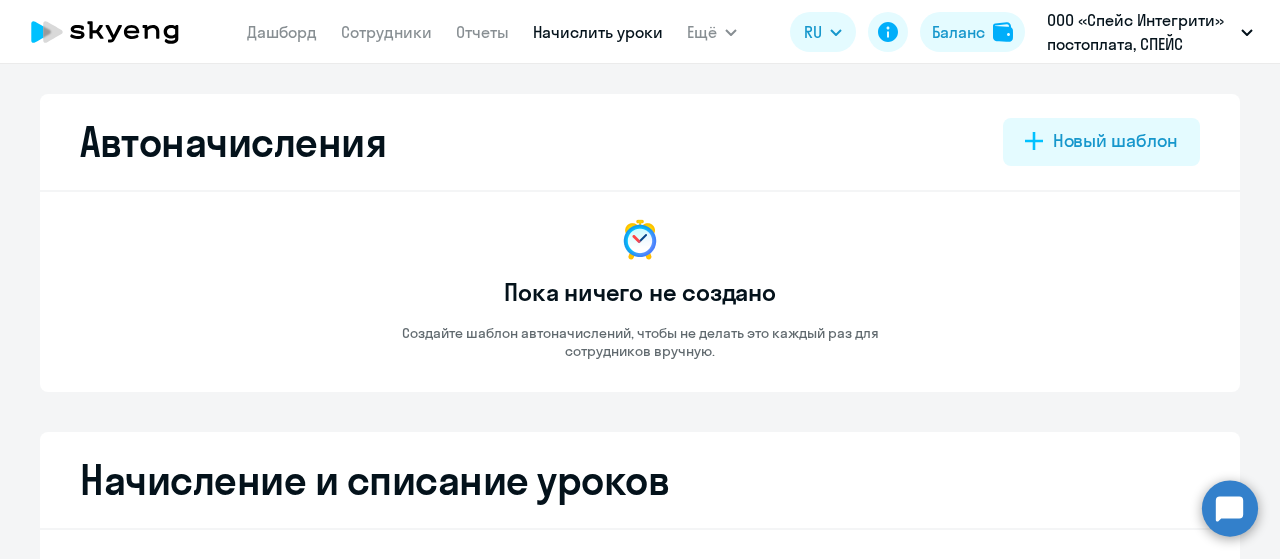click 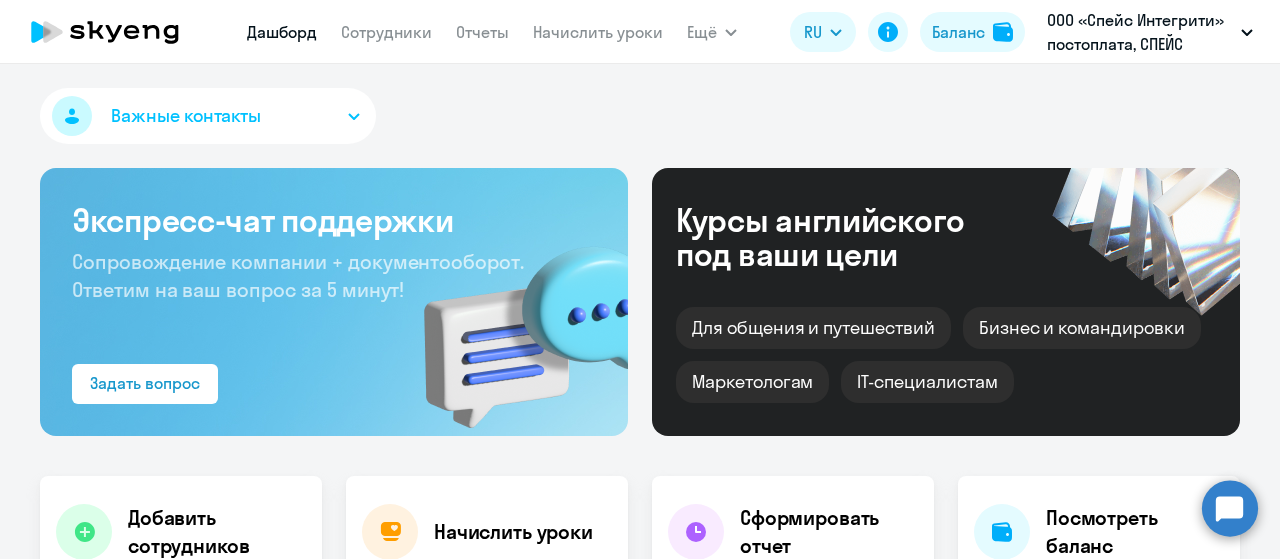 scroll, scrollTop: 400, scrollLeft: 0, axis: vertical 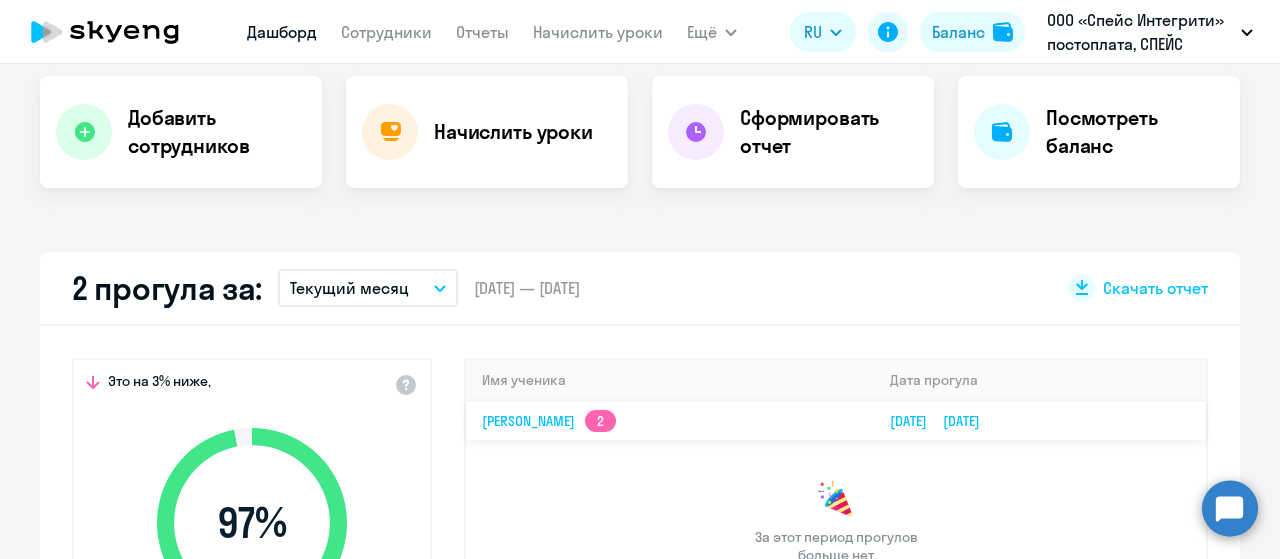 select on "30" 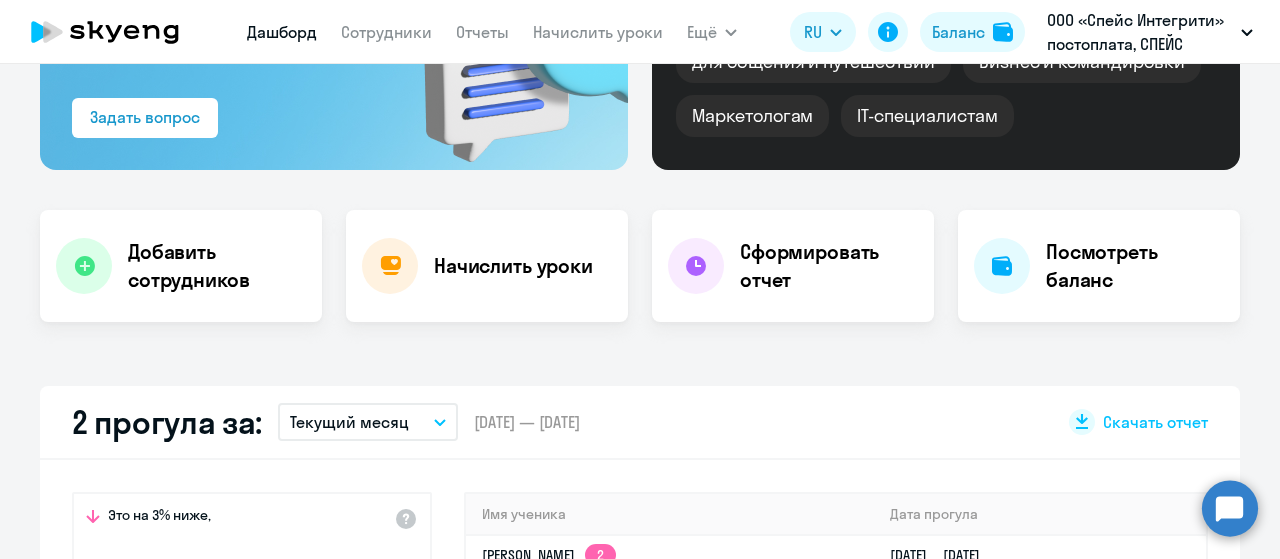 scroll, scrollTop: 100, scrollLeft: 0, axis: vertical 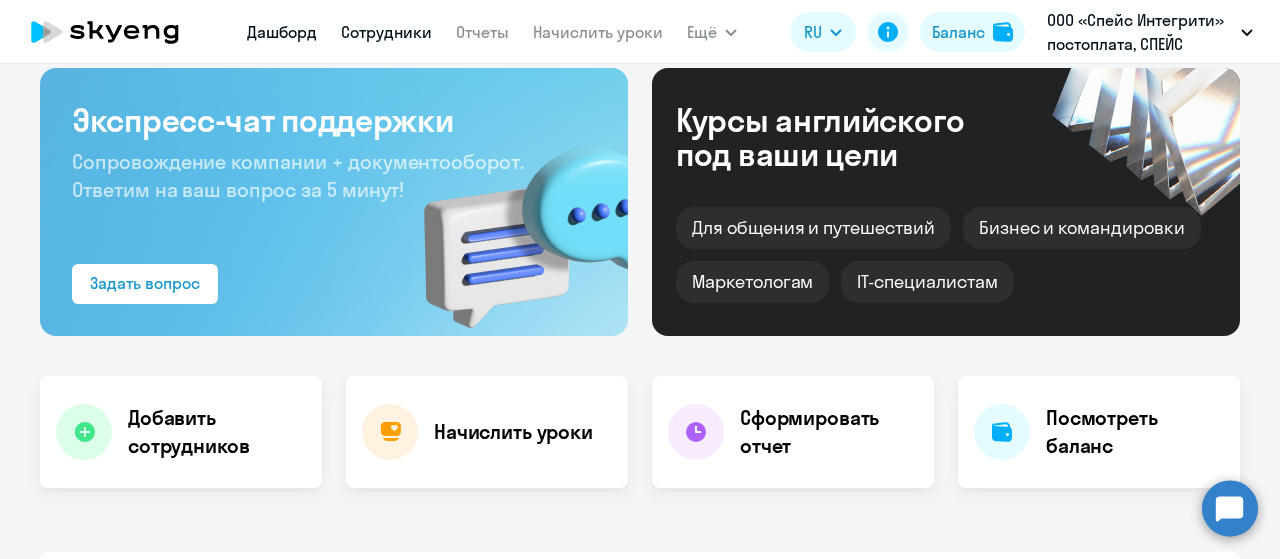 click on "Сотрудники" at bounding box center (386, 32) 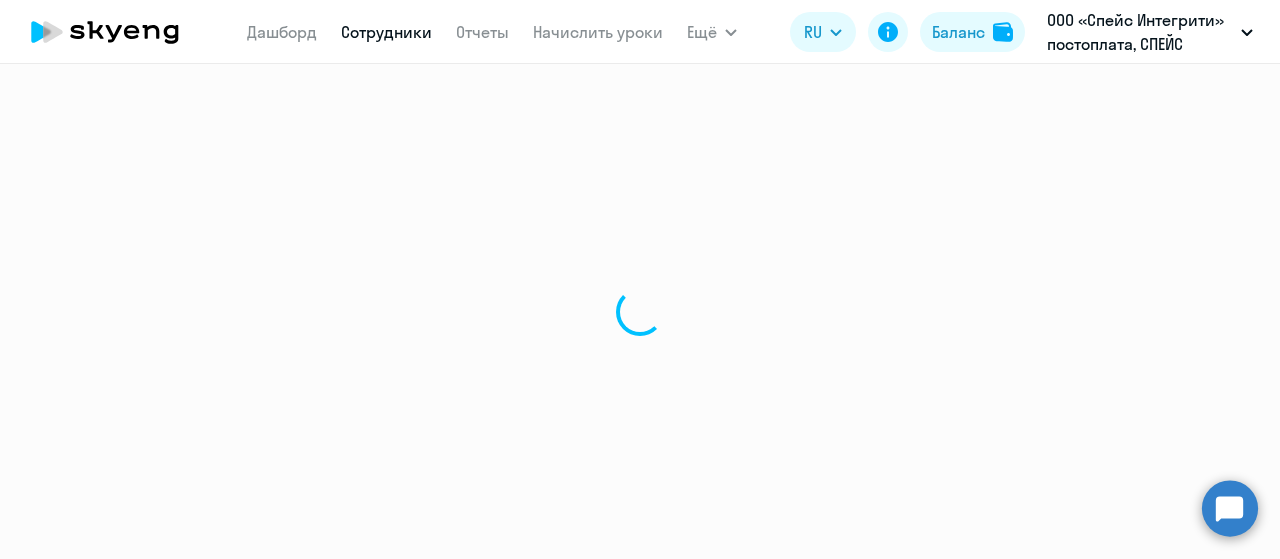 scroll, scrollTop: 0, scrollLeft: 0, axis: both 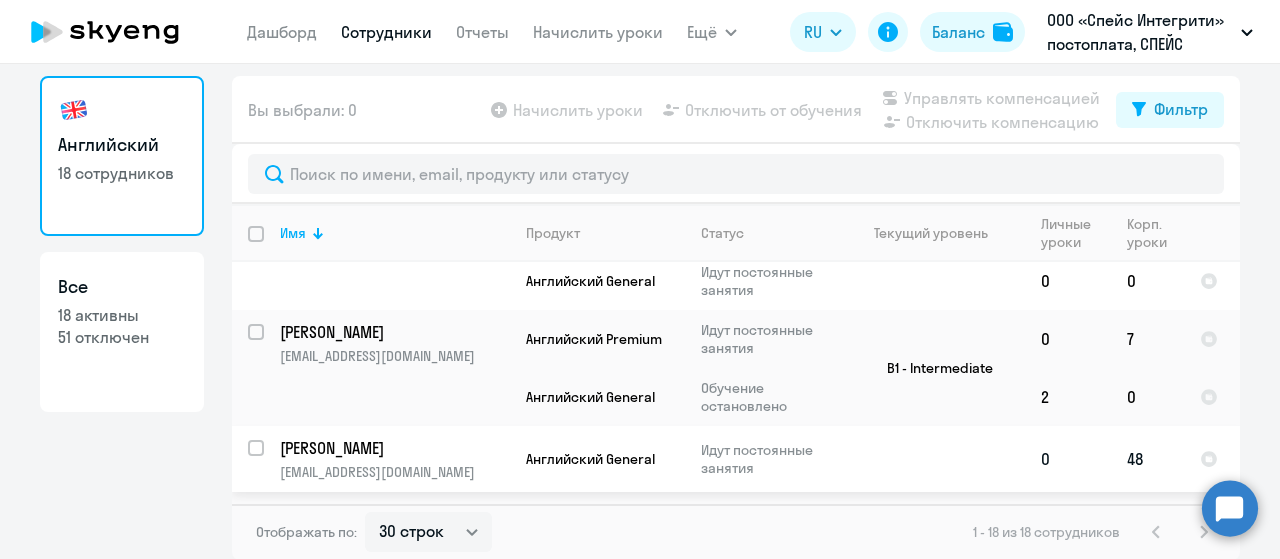 click at bounding box center (268, 460) 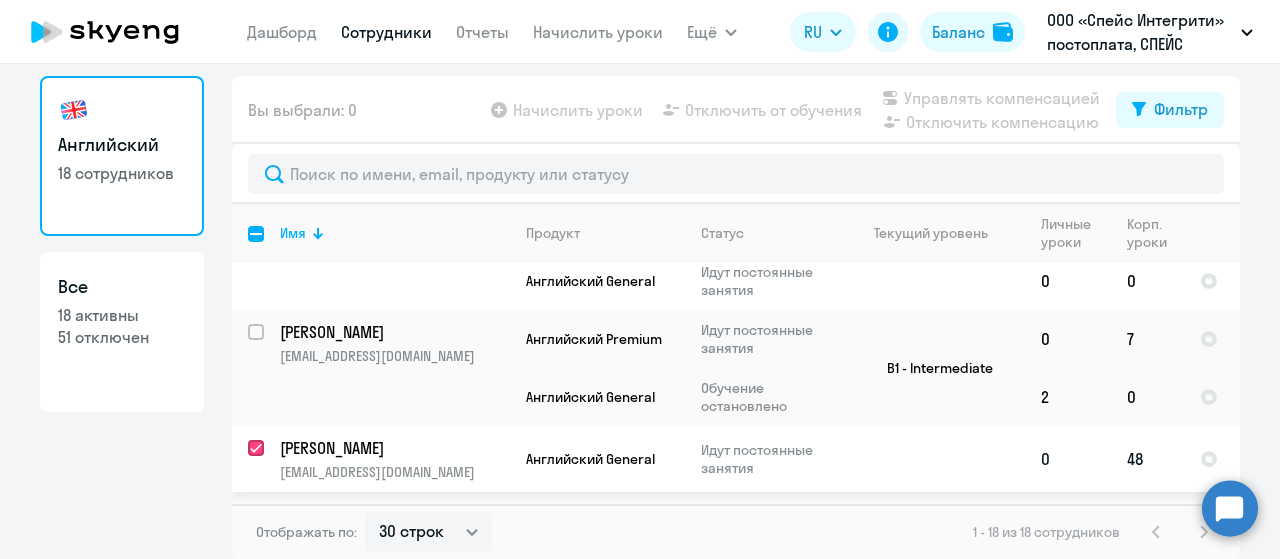 checkbox on "true" 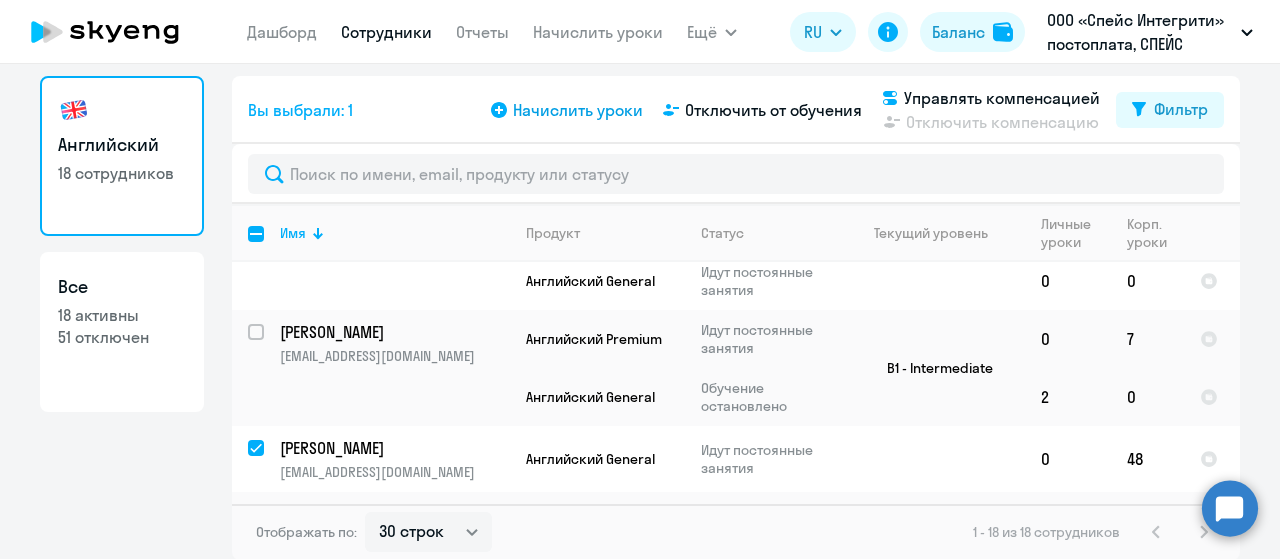 click on "Начислить уроки" 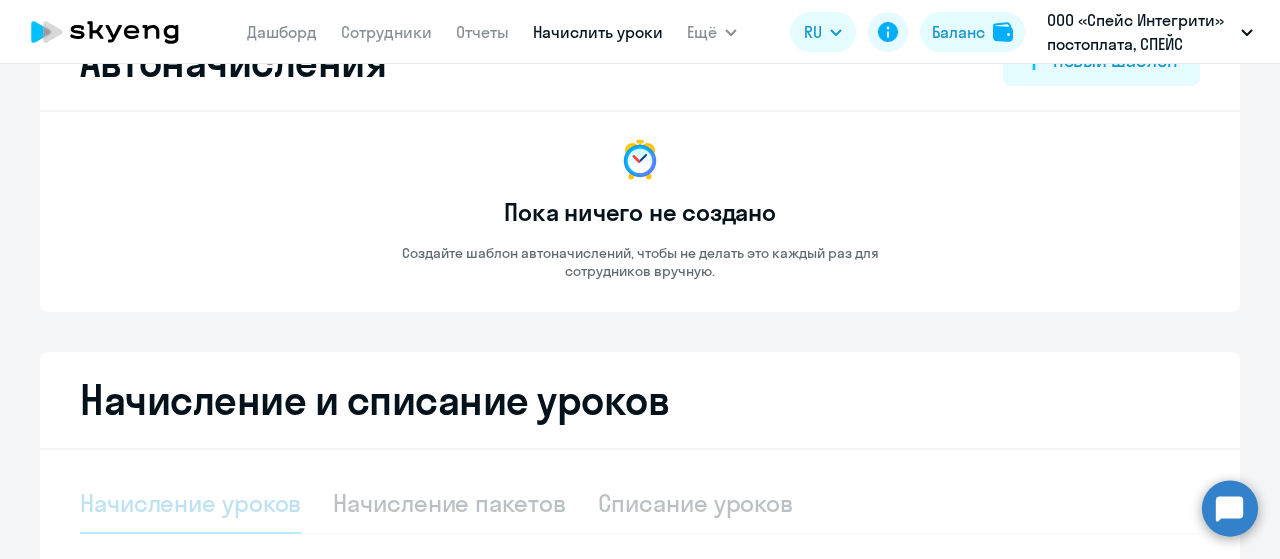 select on "10" 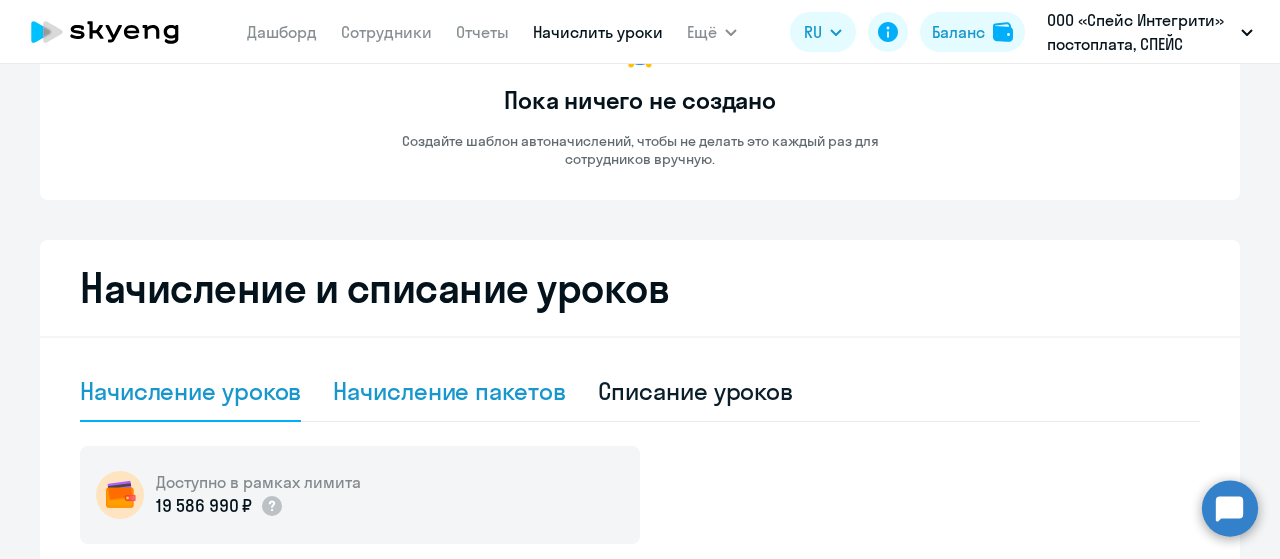 scroll, scrollTop: 280, scrollLeft: 0, axis: vertical 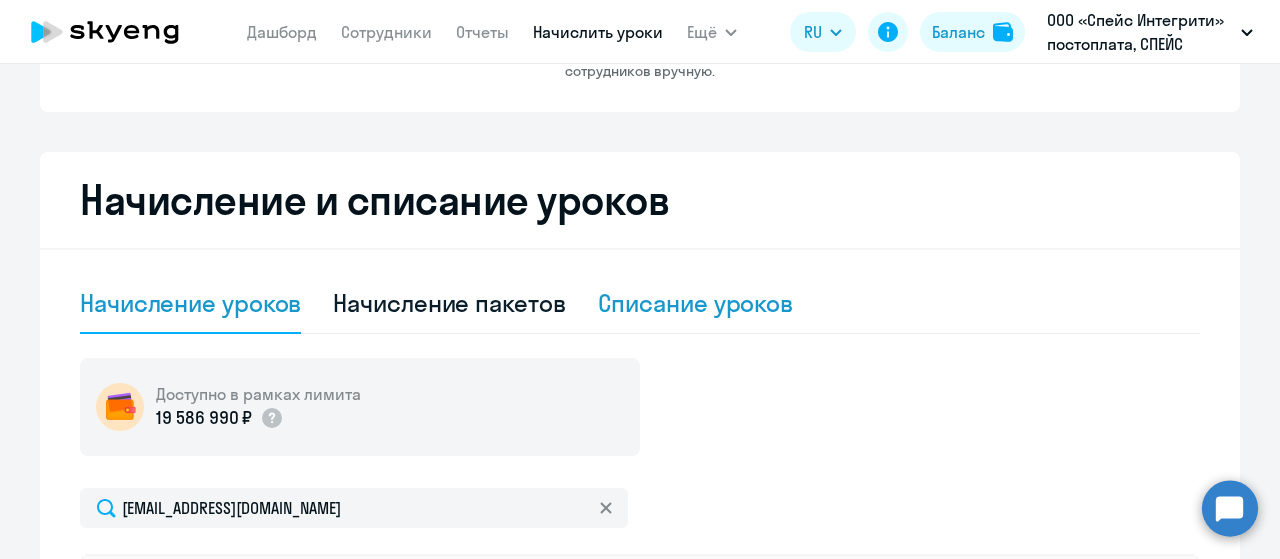 click on "Списание уроков" 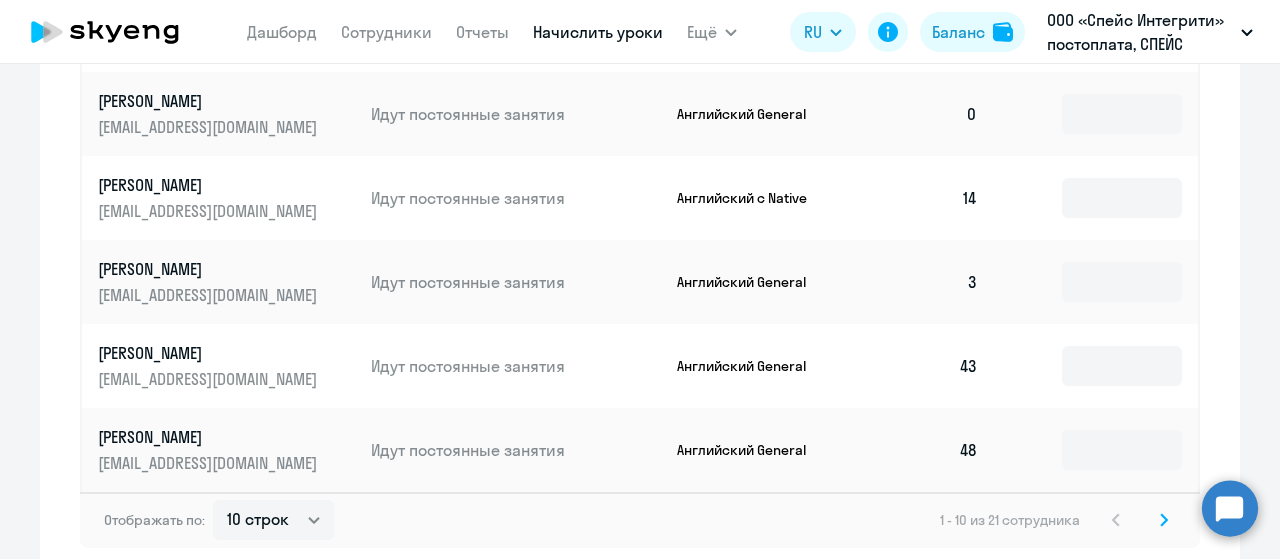 scroll, scrollTop: 1112, scrollLeft: 0, axis: vertical 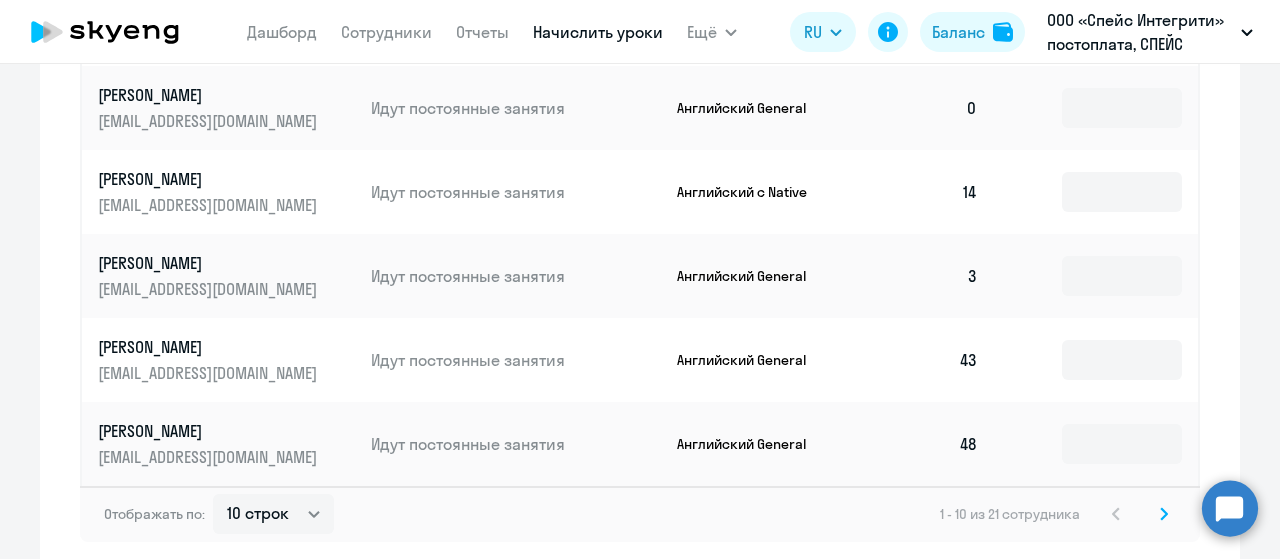 click 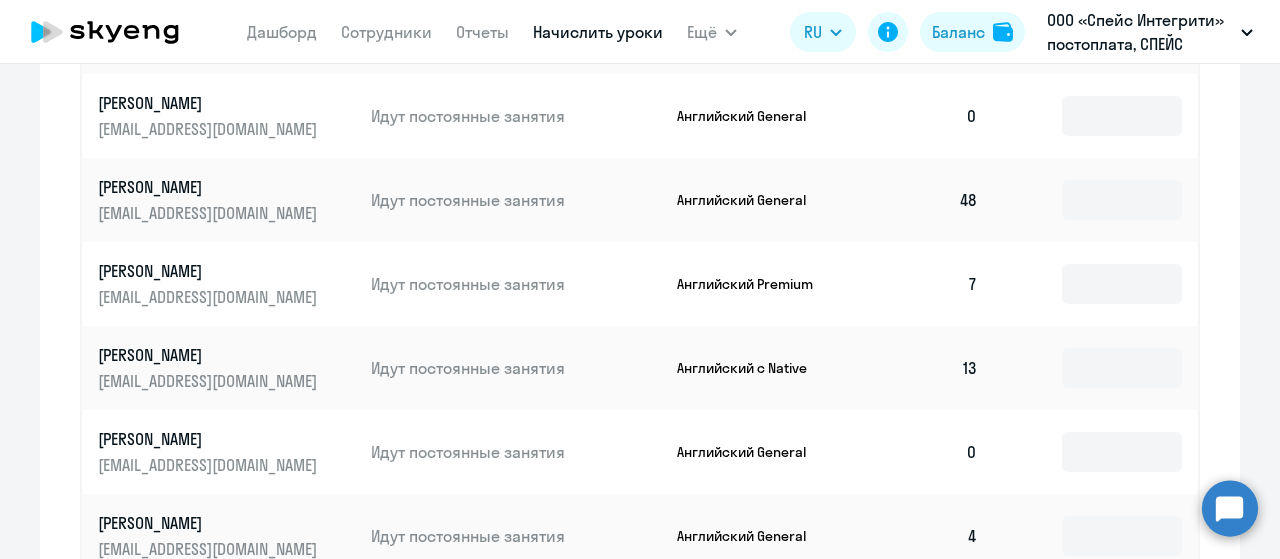 scroll, scrollTop: 912, scrollLeft: 0, axis: vertical 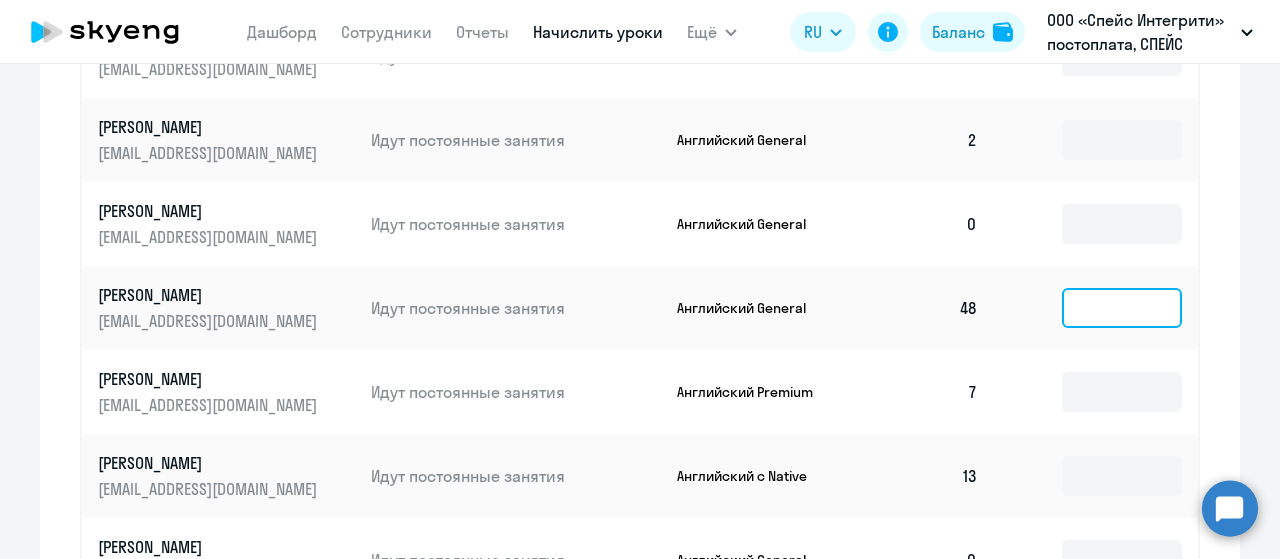 click 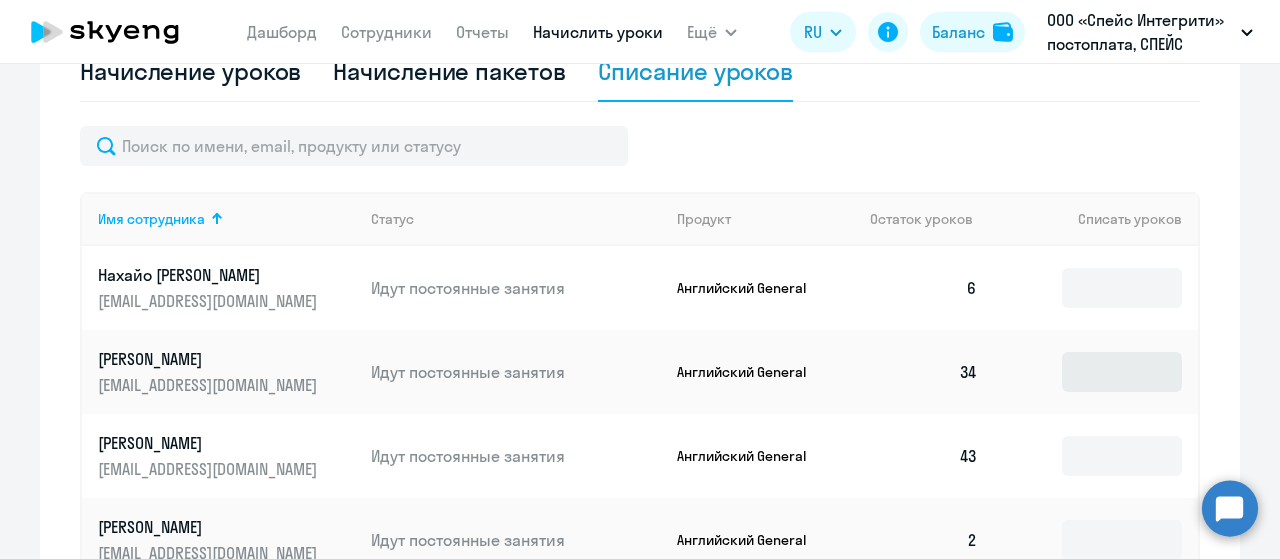 scroll, scrollTop: 912, scrollLeft: 0, axis: vertical 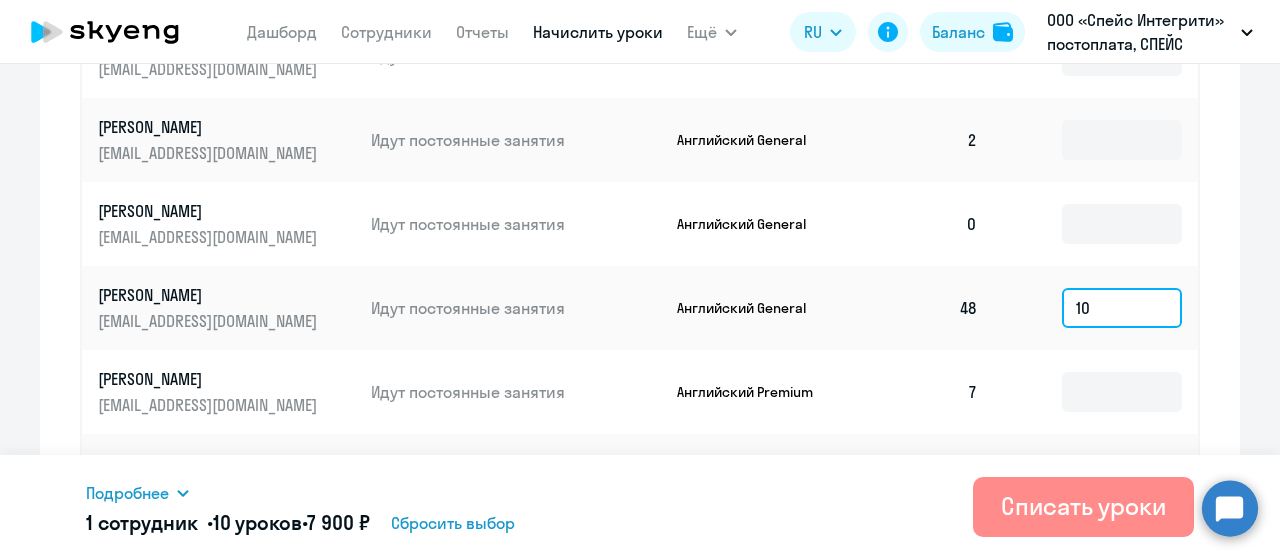 type on "10" 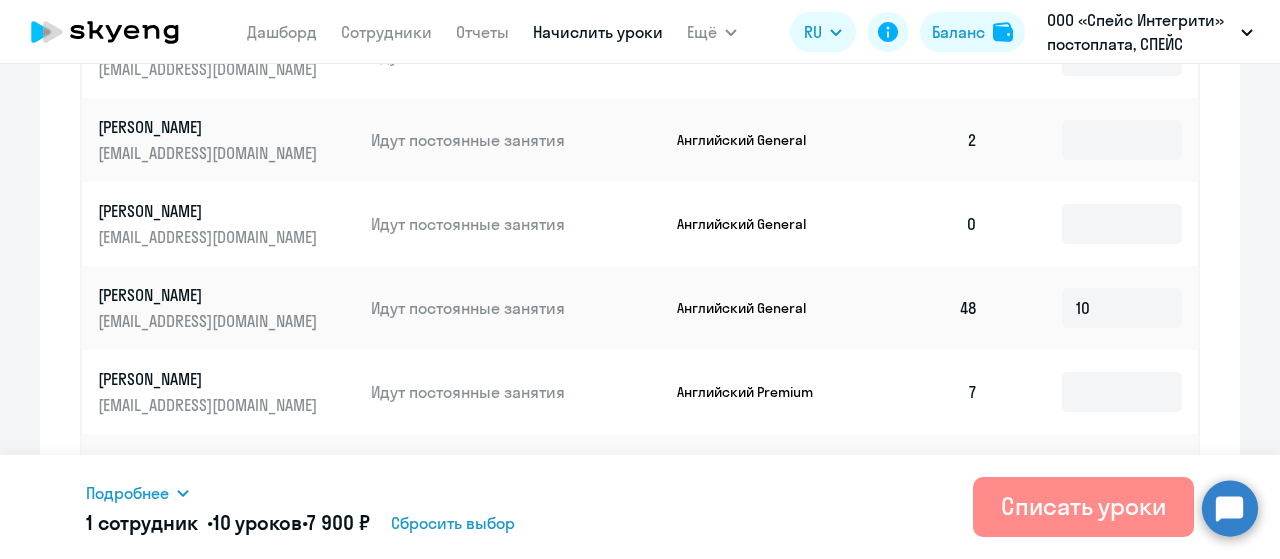 click on "Списать уроки" at bounding box center [1083, 506] 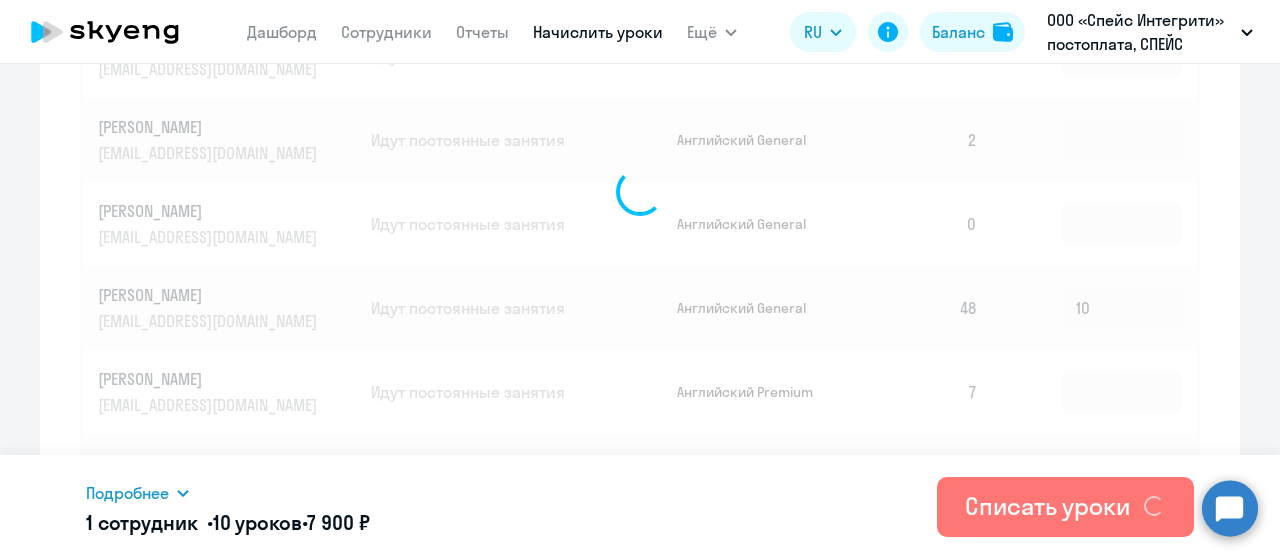 type 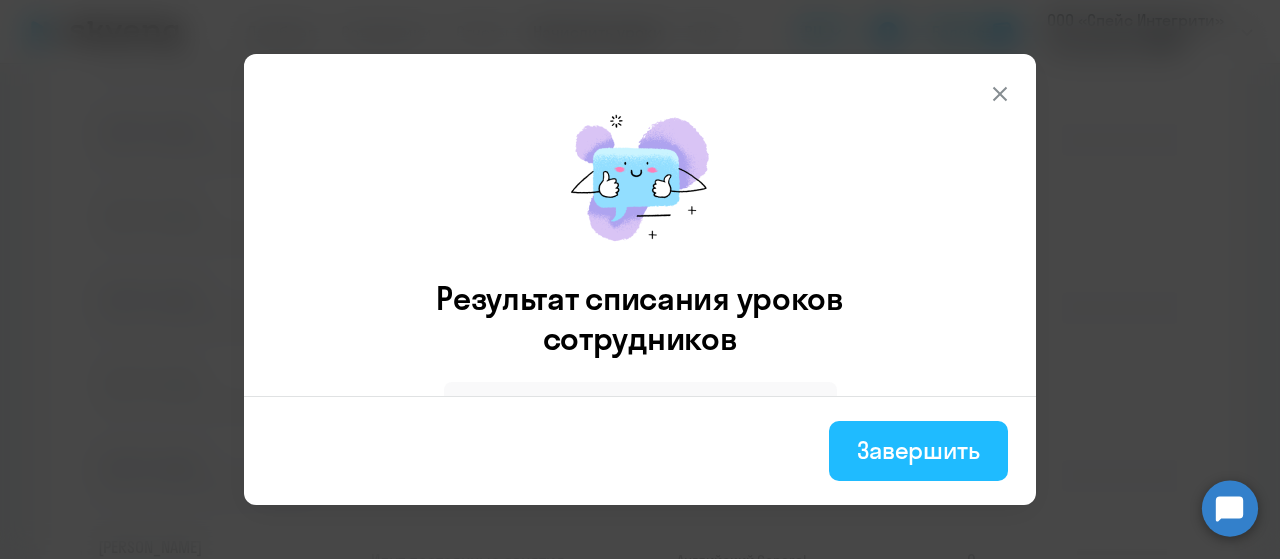 click on "Завершить" at bounding box center [918, 450] 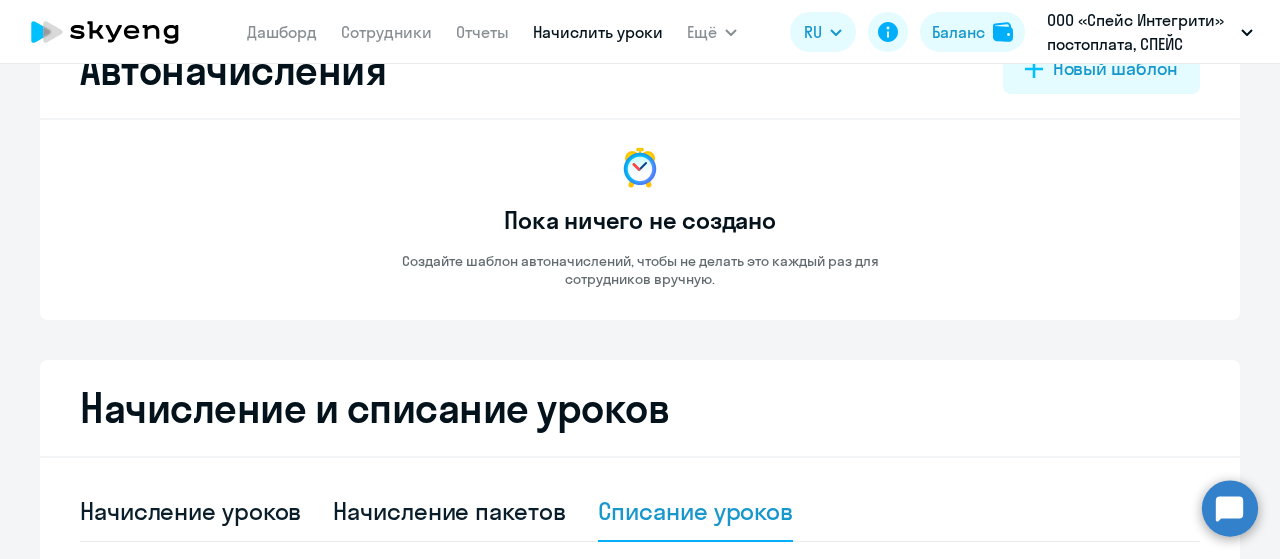 scroll, scrollTop: 0, scrollLeft: 0, axis: both 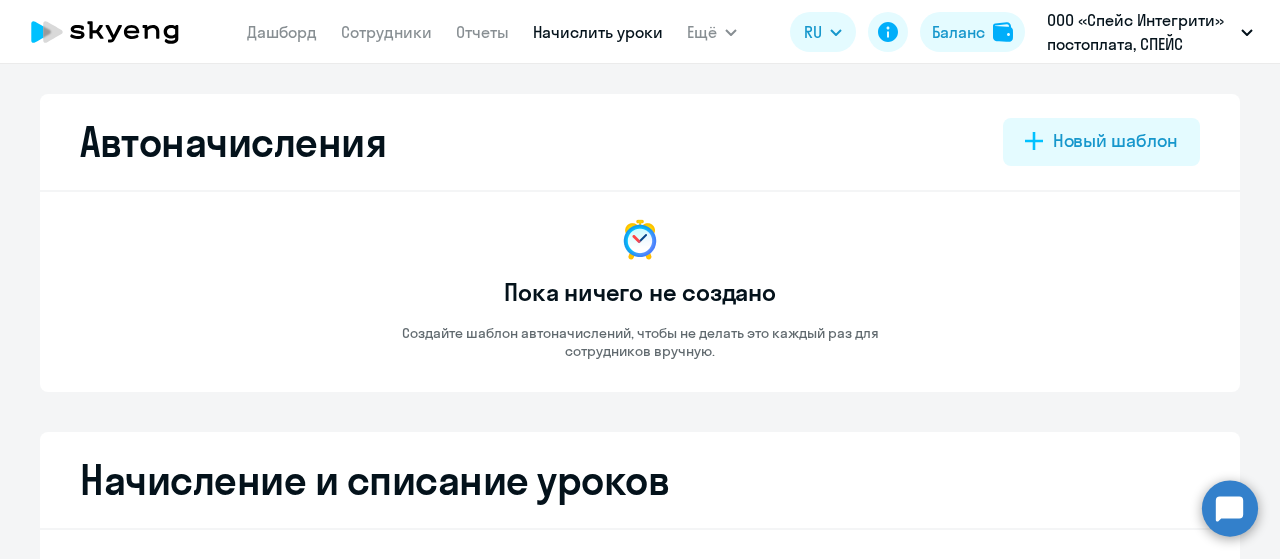 click 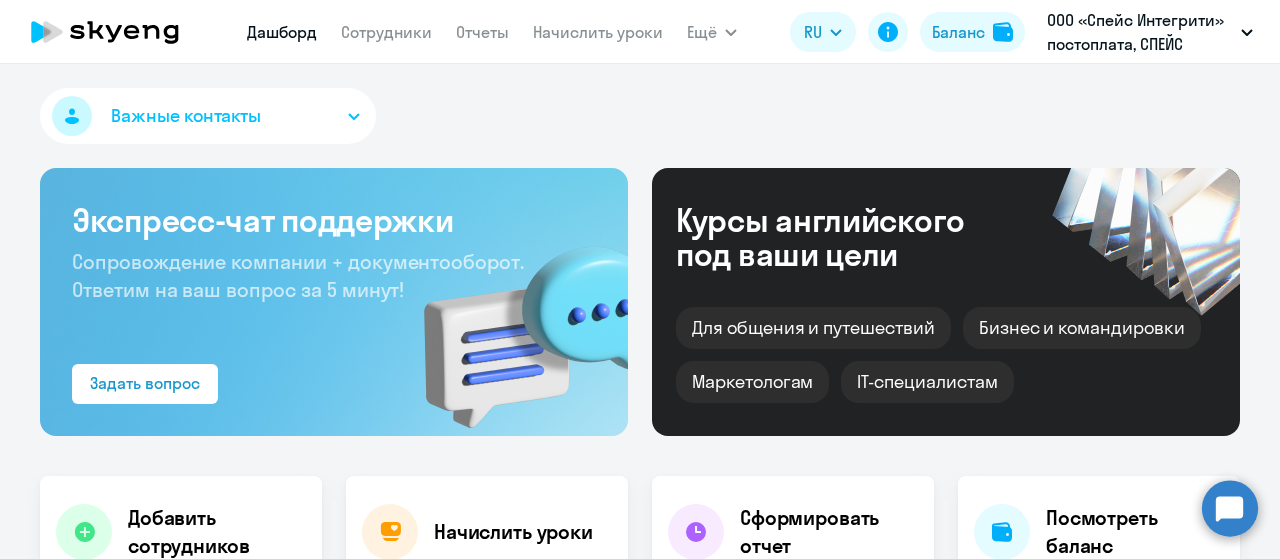 select on "30" 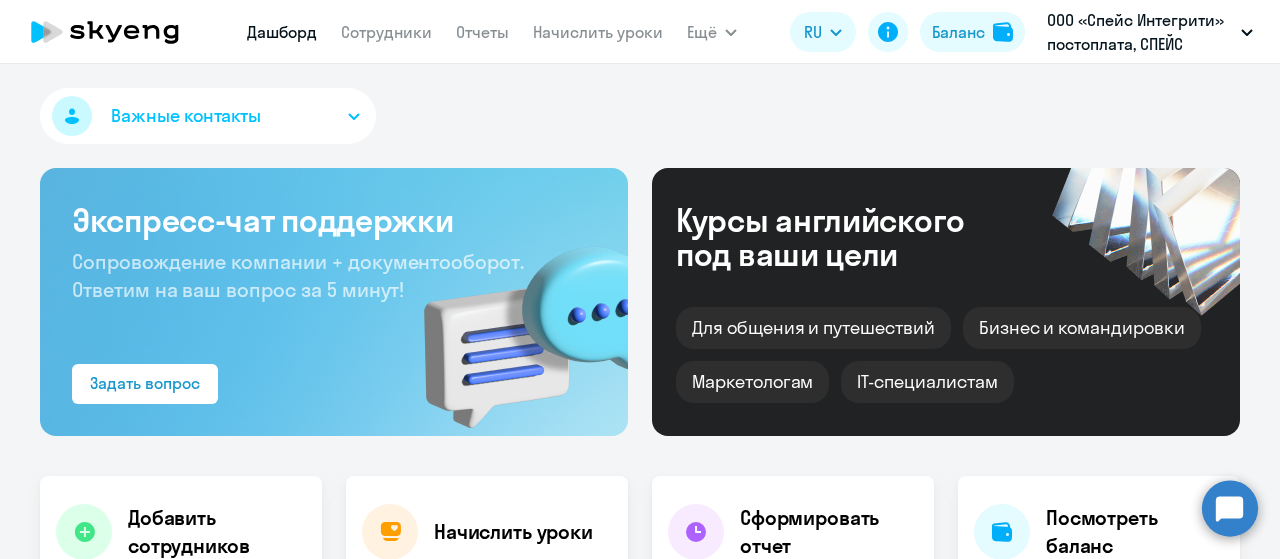 scroll, scrollTop: 0, scrollLeft: 0, axis: both 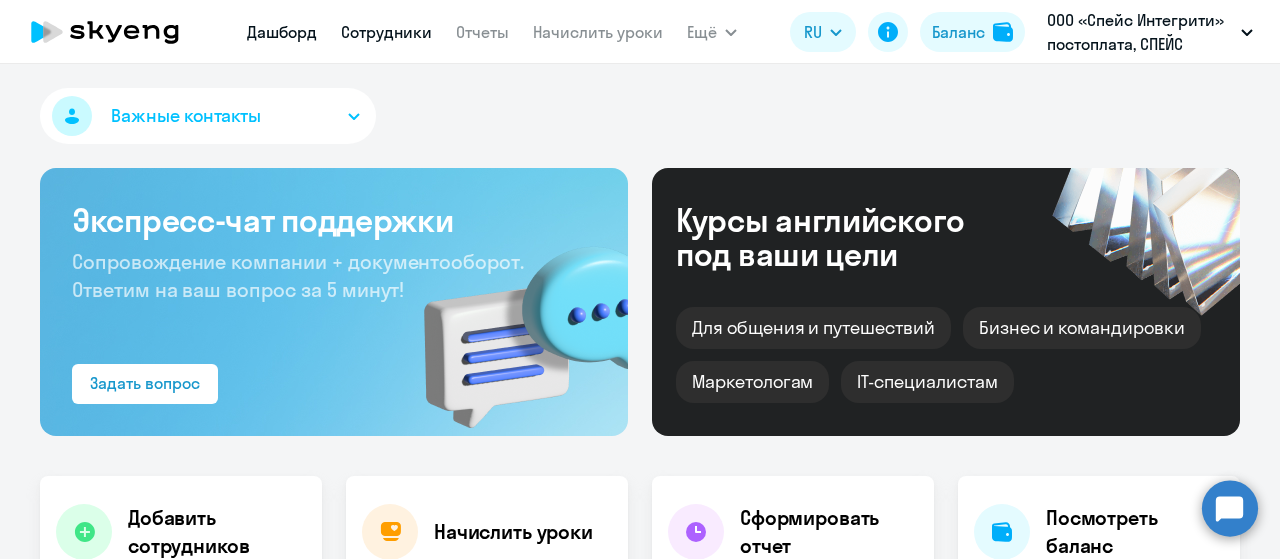 click on "Сотрудники" at bounding box center (386, 32) 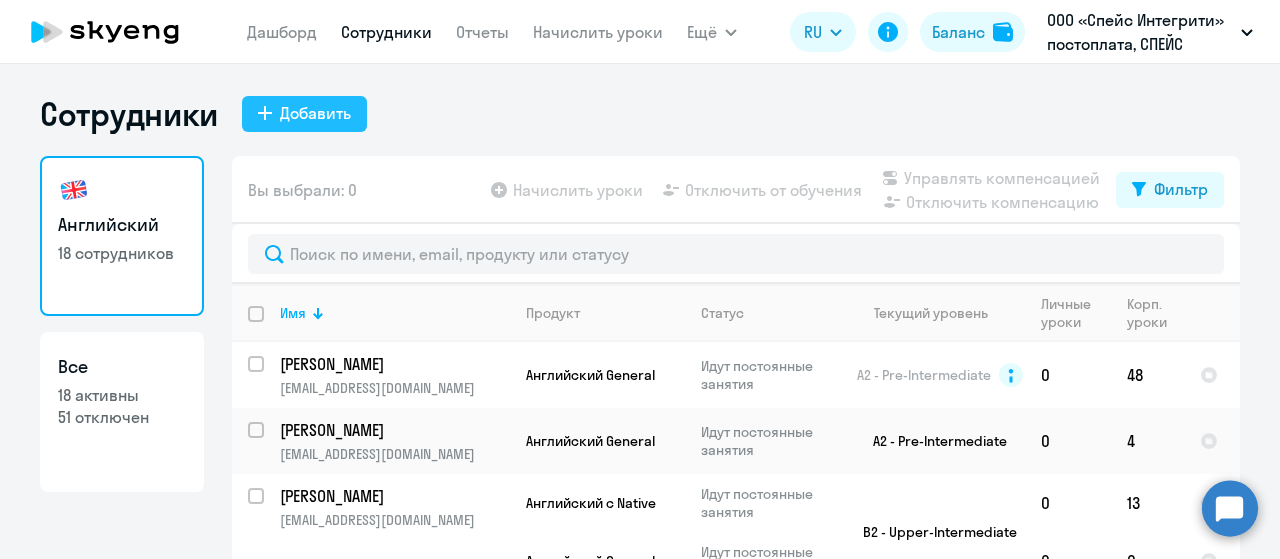 click on "Добавить" 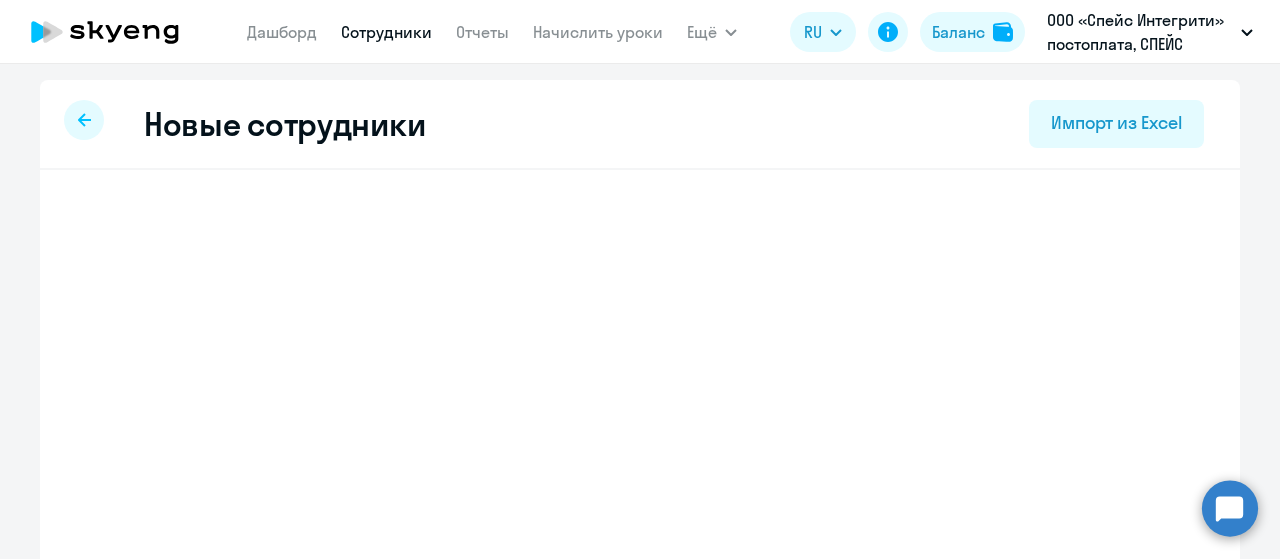 select on "english_adult_not_native_speaker" 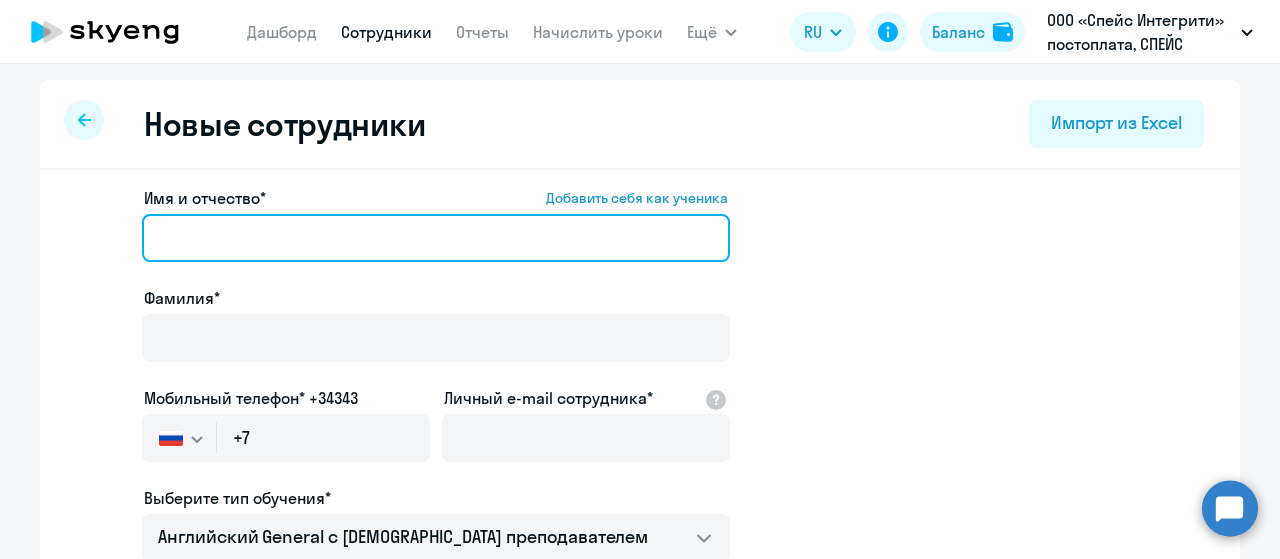 click on "Имя и отчество*  Добавить себя как ученика" at bounding box center [436, 238] 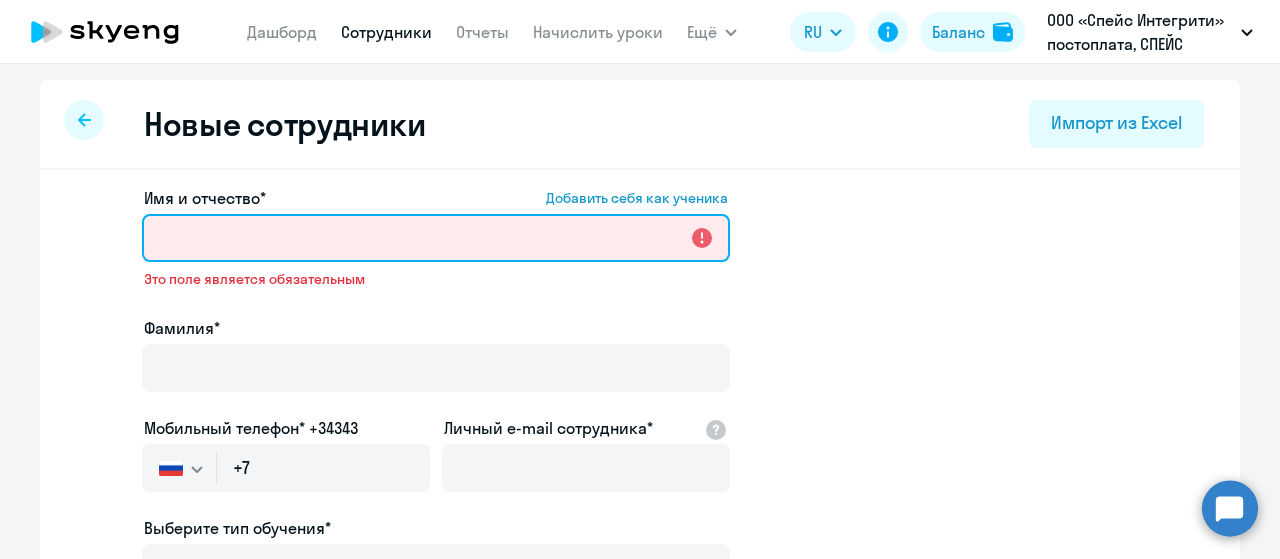 paste on "[PERSON_NAME]" 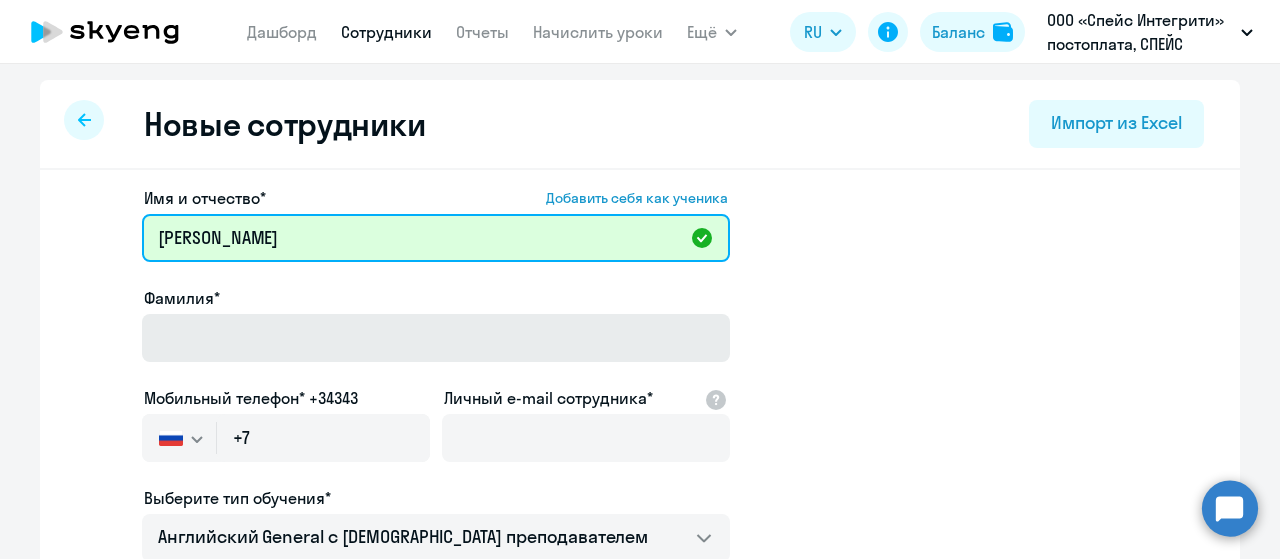 type on "[PERSON_NAME]" 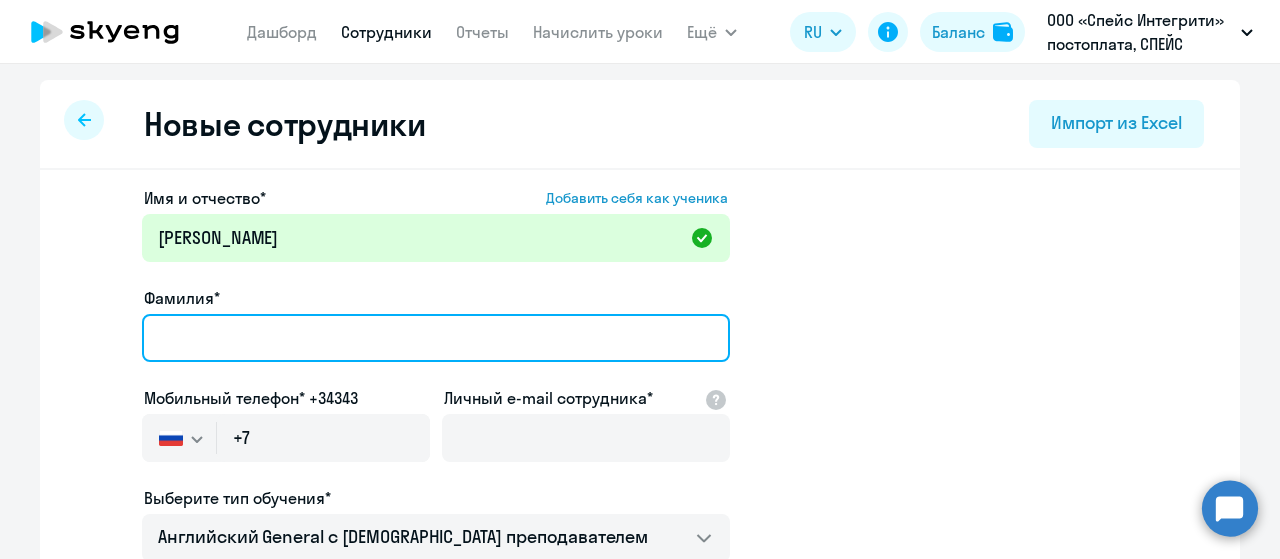 click on "Фамилия*" at bounding box center [436, 338] 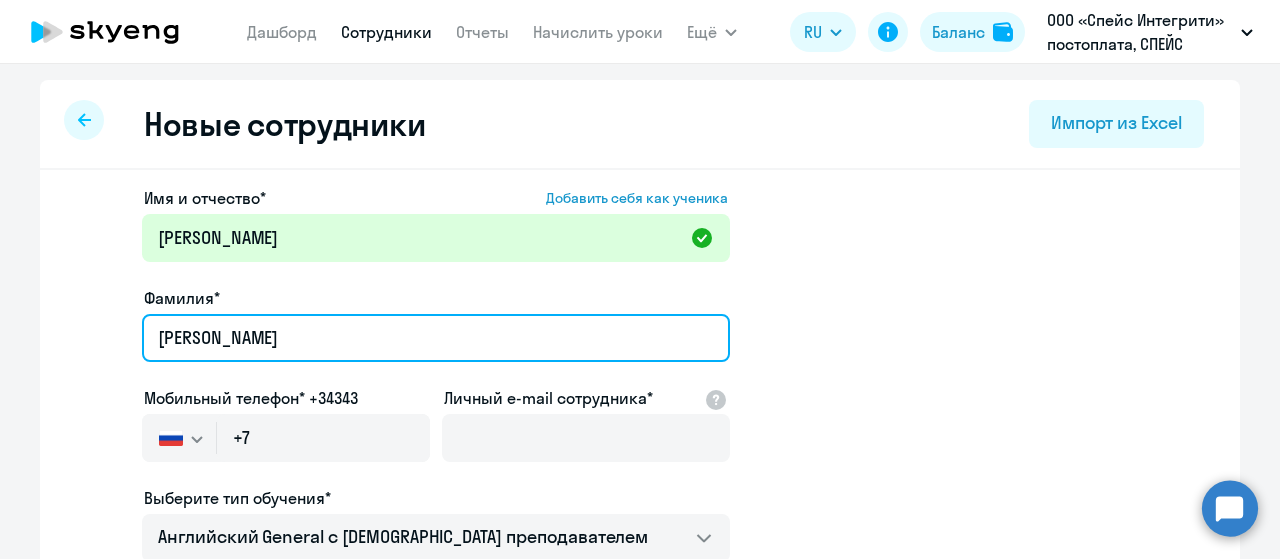 type on "[PERSON_NAME]" 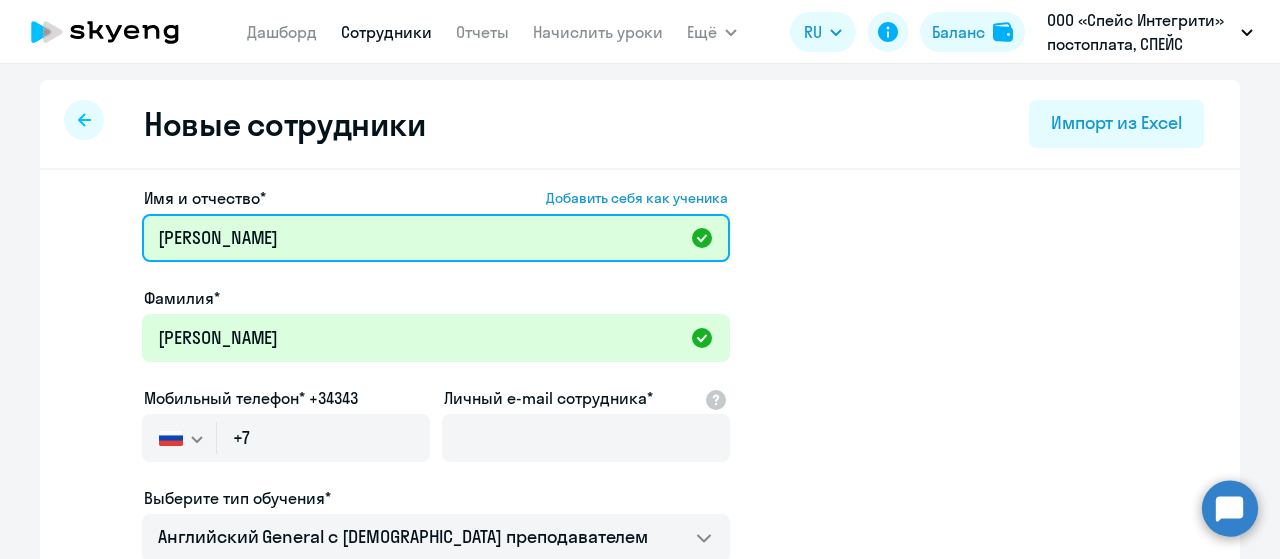 drag, startPoint x: 232, startPoint y: 239, endPoint x: 452, endPoint y: 244, distance: 220.05681 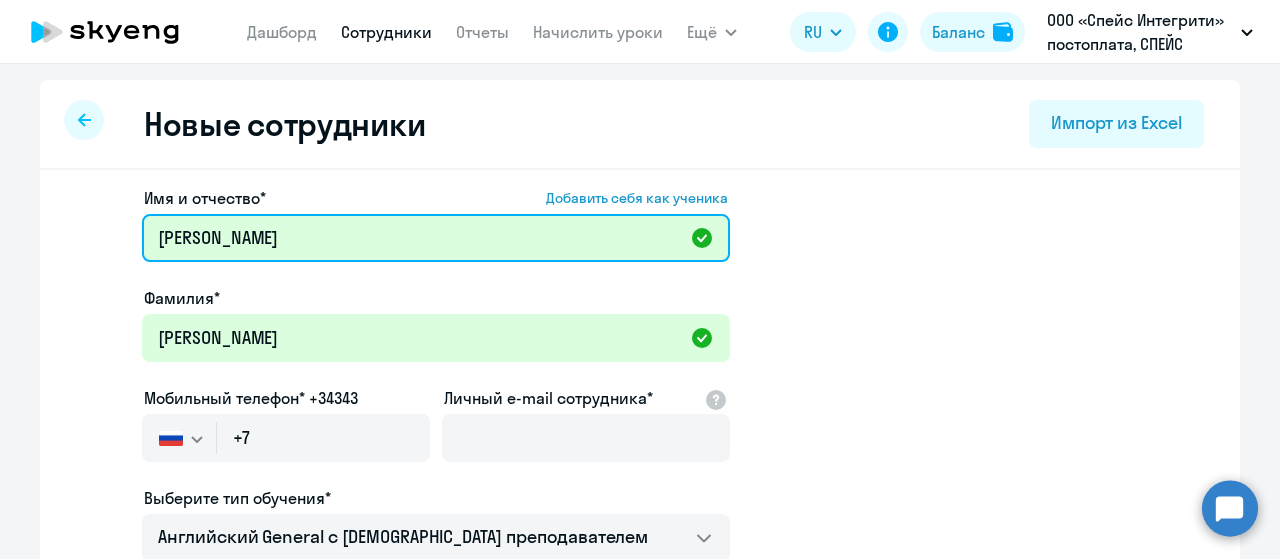 type on "[PERSON_NAME]" 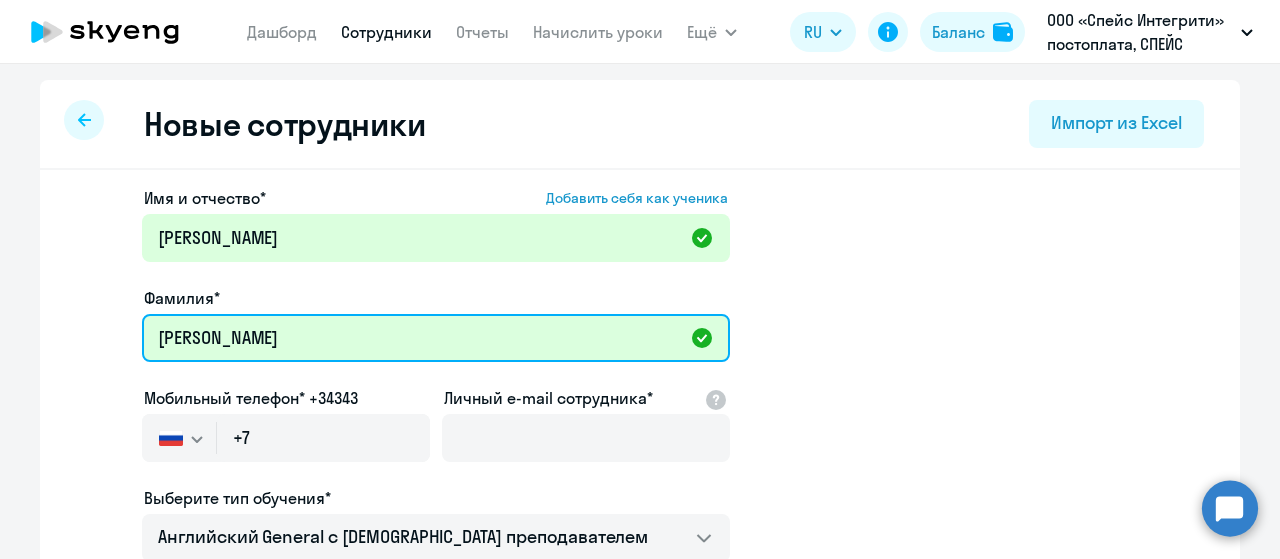 drag, startPoint x: 242, startPoint y: 341, endPoint x: 92, endPoint y: 327, distance: 150.65192 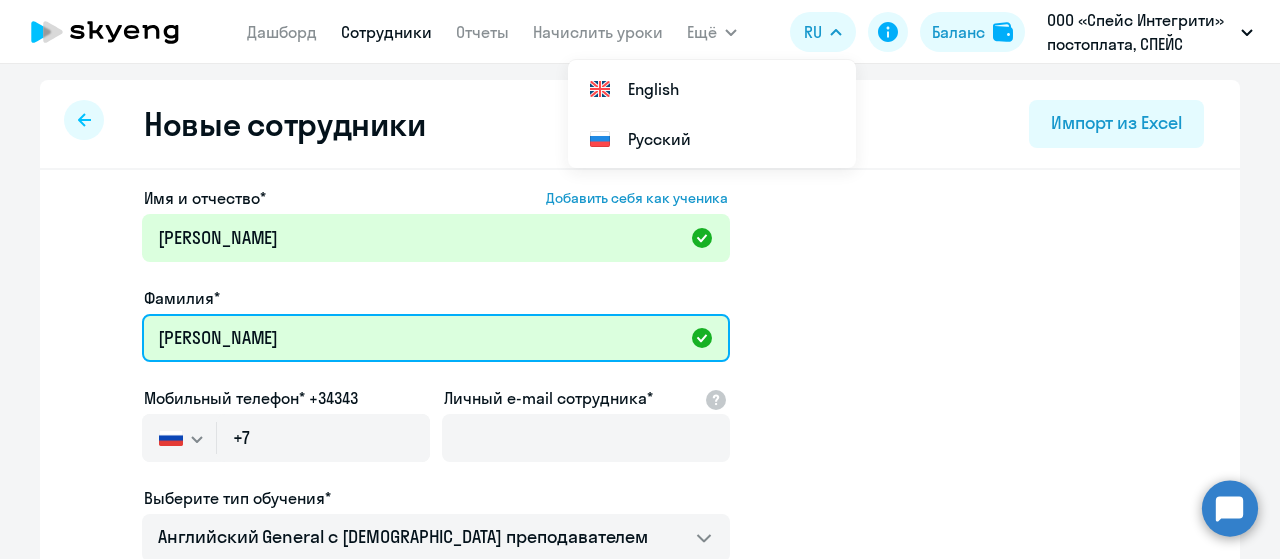 type on "[PERSON_NAME]" 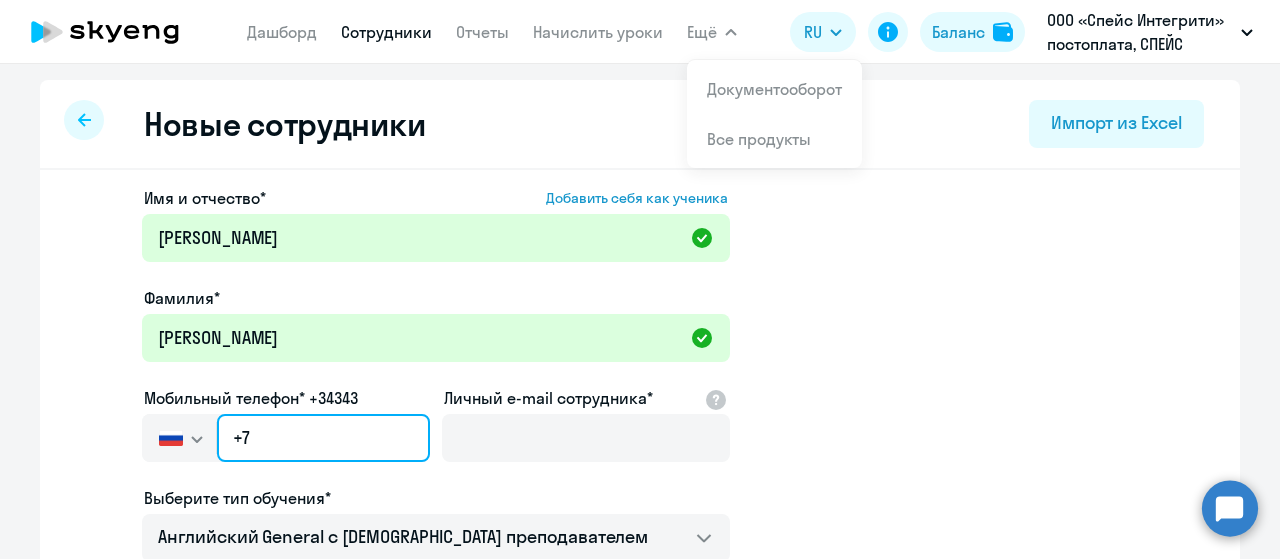 click on "+7" 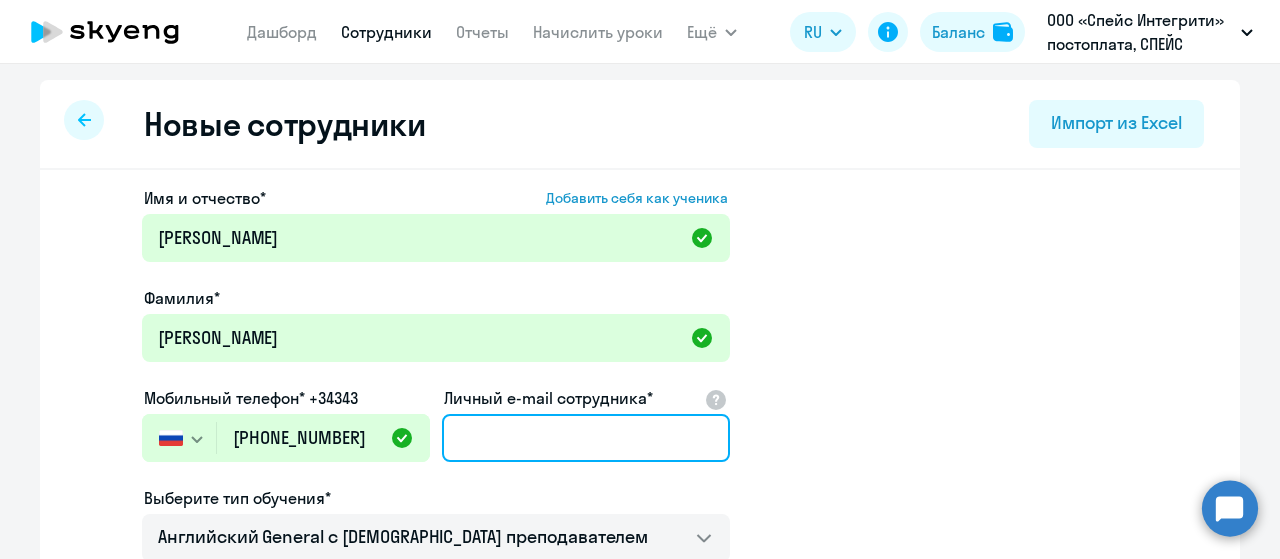 click on "Личный e-mail сотрудника*" at bounding box center [586, 438] 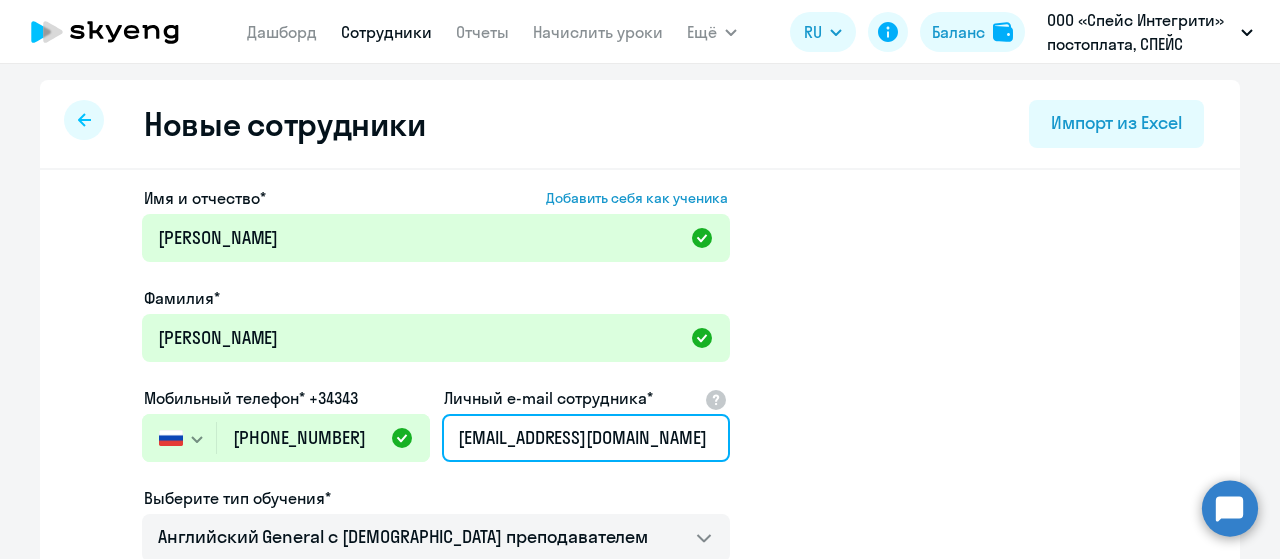 scroll, scrollTop: 0, scrollLeft: 38, axis: horizontal 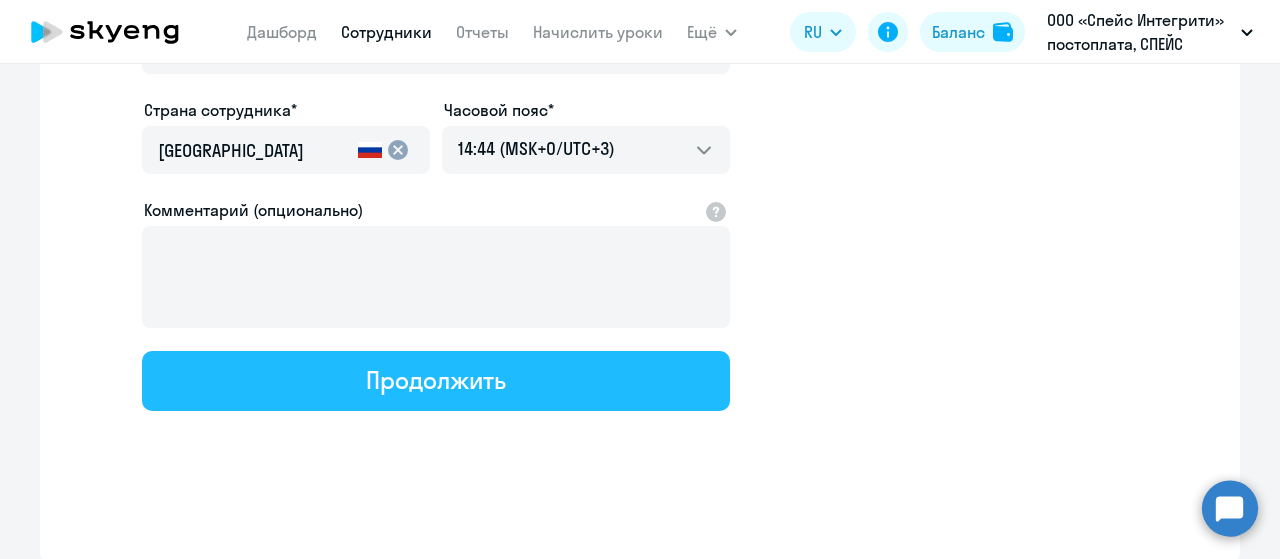 type on "[EMAIL_ADDRESS][DOMAIN_NAME]" 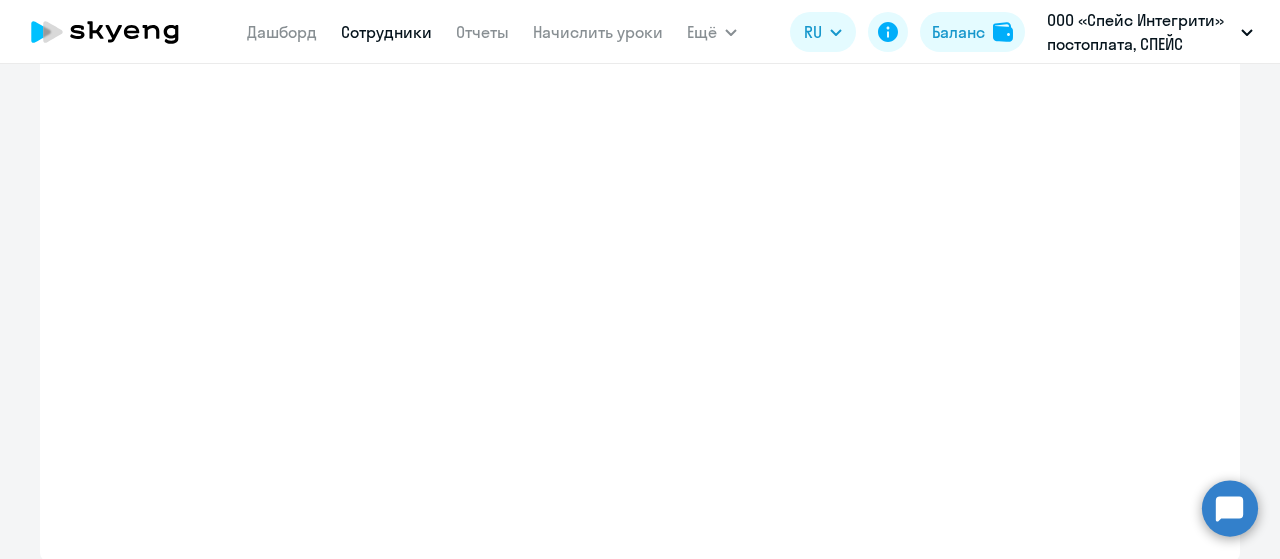 scroll, scrollTop: 0, scrollLeft: 0, axis: both 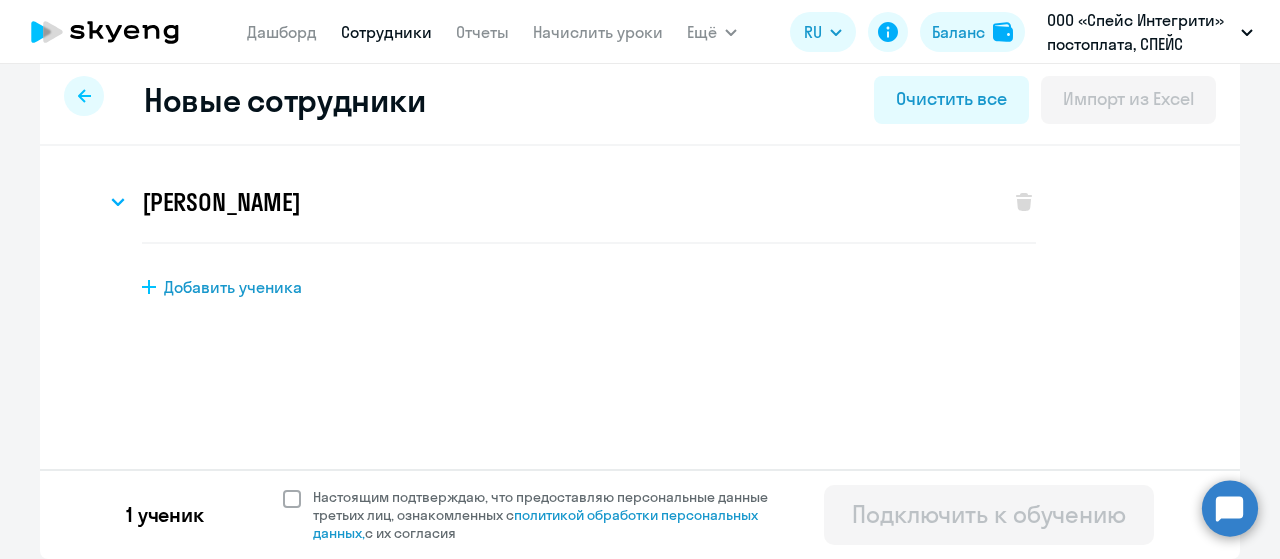 click 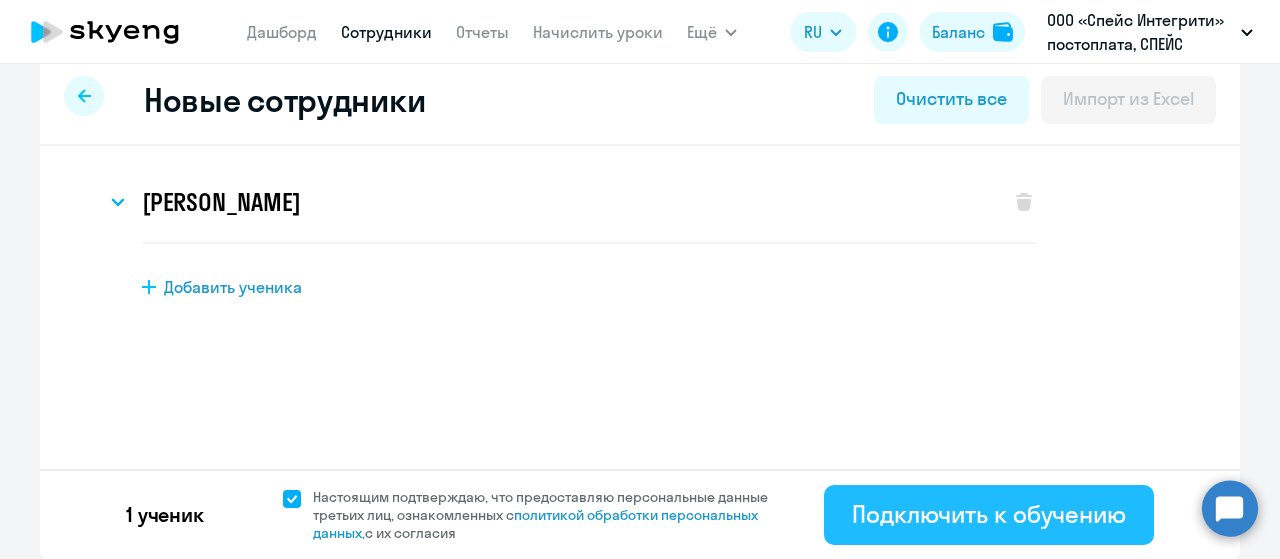 click on "Подключить к обучению" 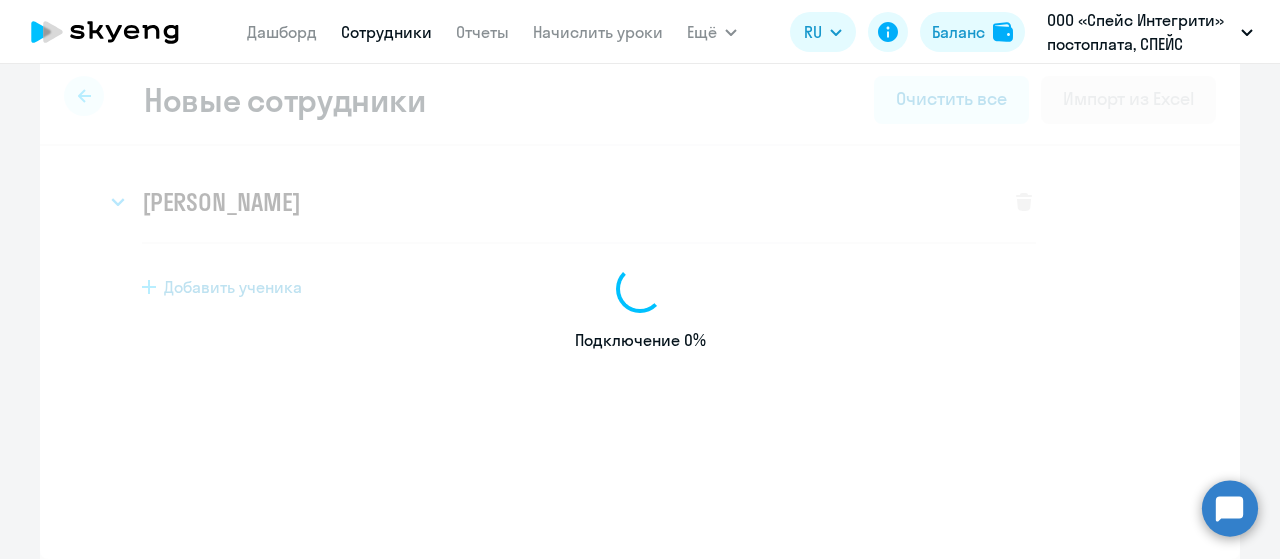 select on "english_adult_not_native_speaker" 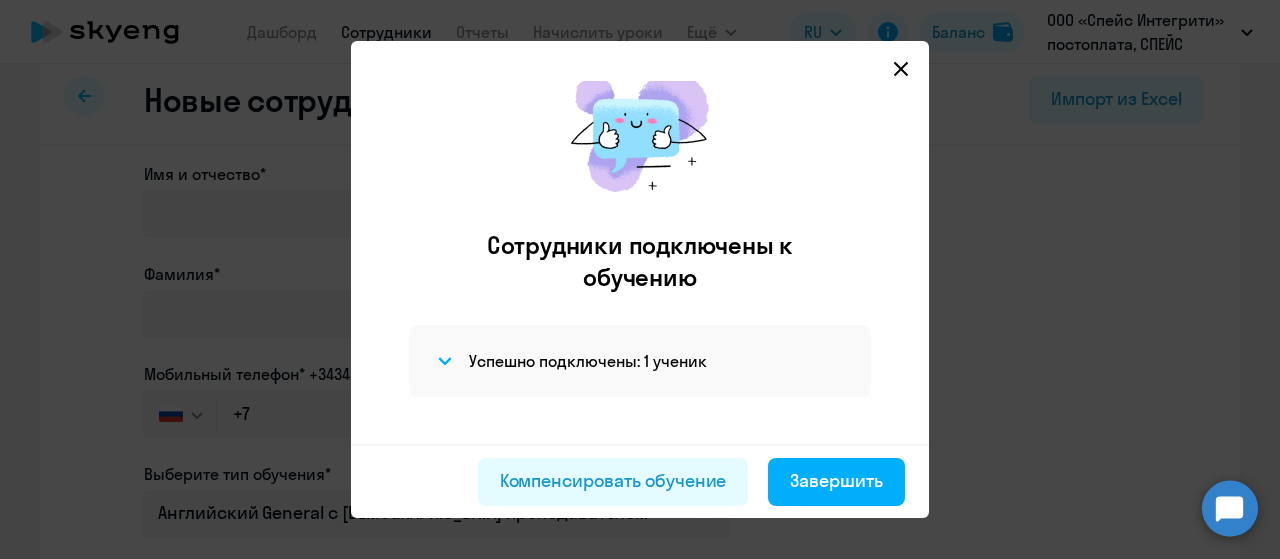 scroll, scrollTop: 52, scrollLeft: 0, axis: vertical 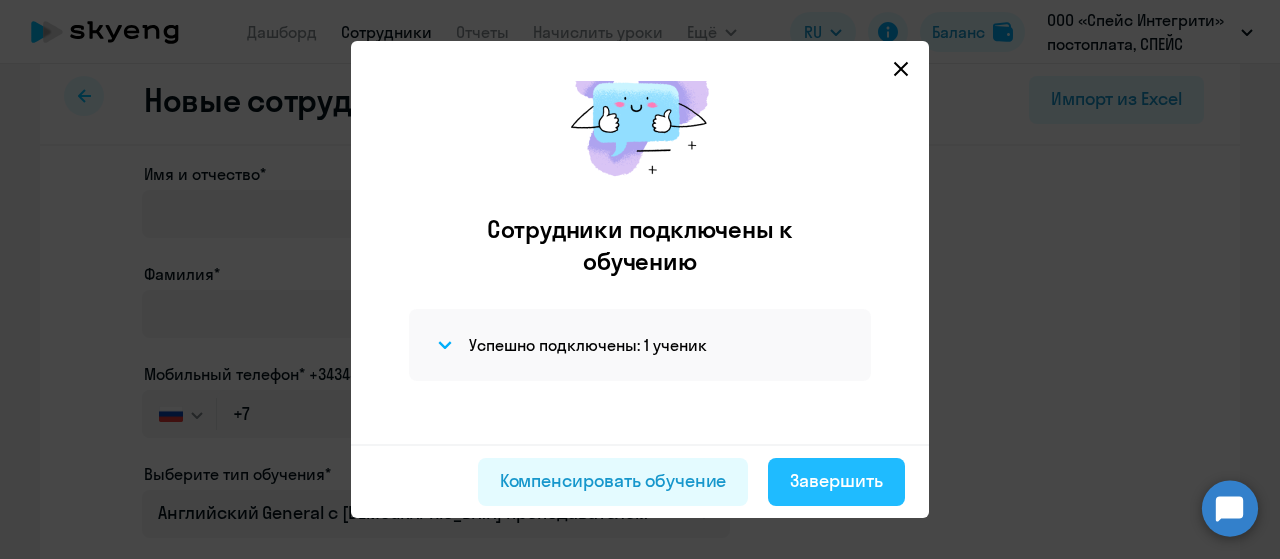 click on "Завершить" at bounding box center [836, 481] 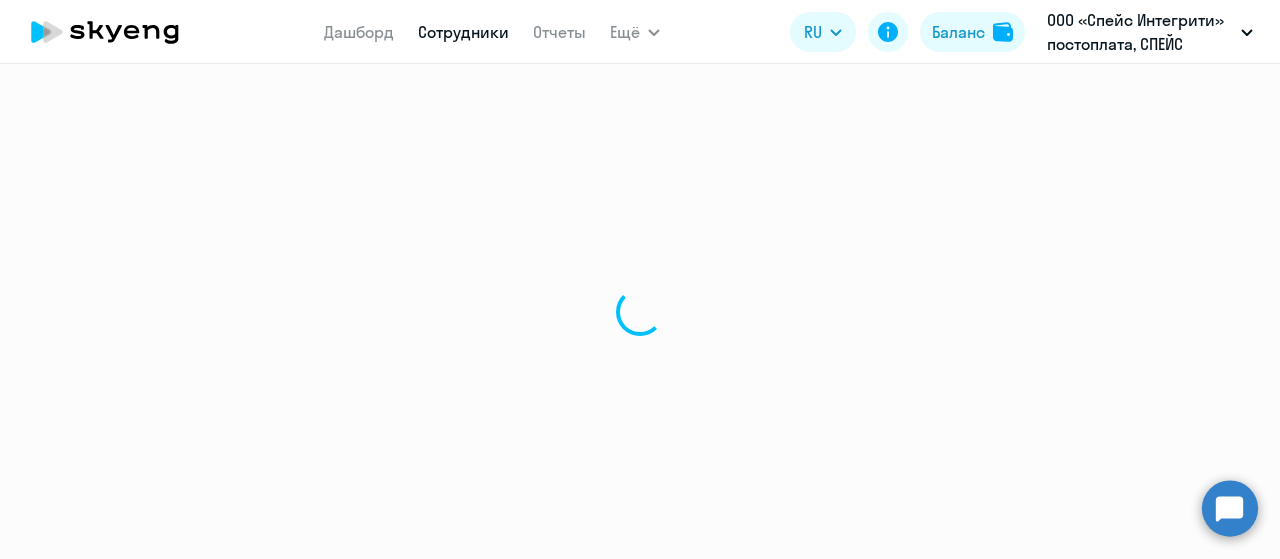 scroll, scrollTop: 0, scrollLeft: 0, axis: both 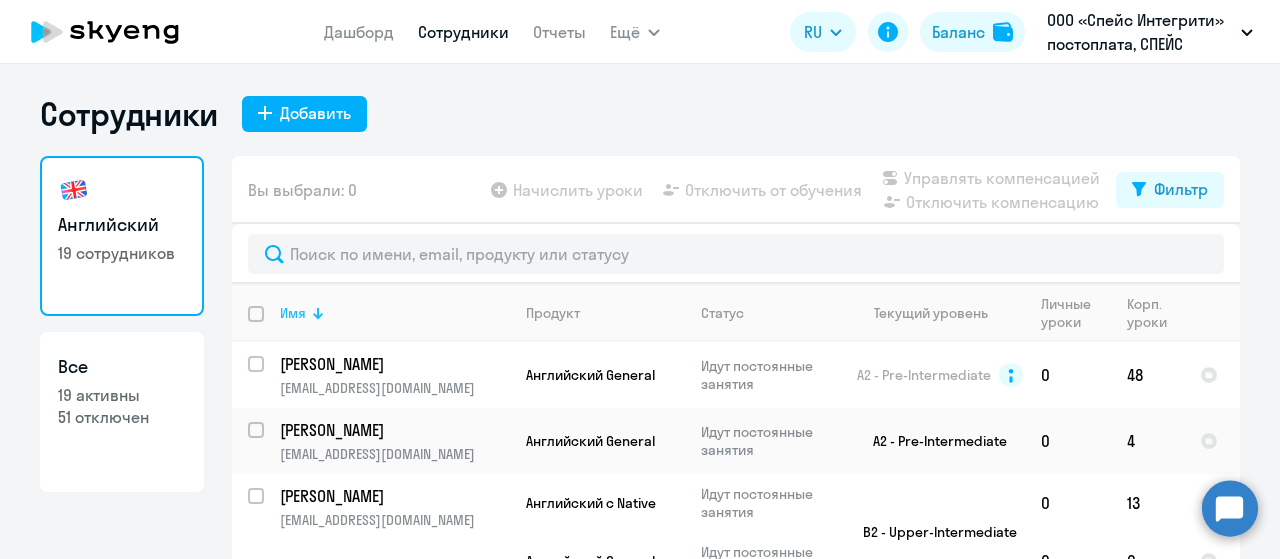 click 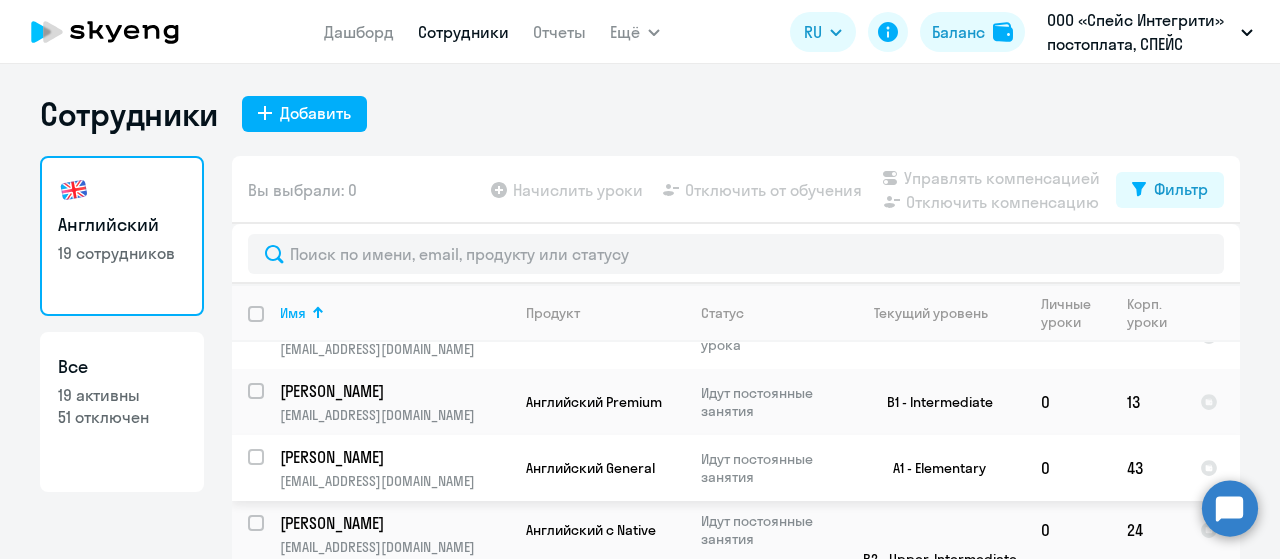 scroll, scrollTop: 0, scrollLeft: 0, axis: both 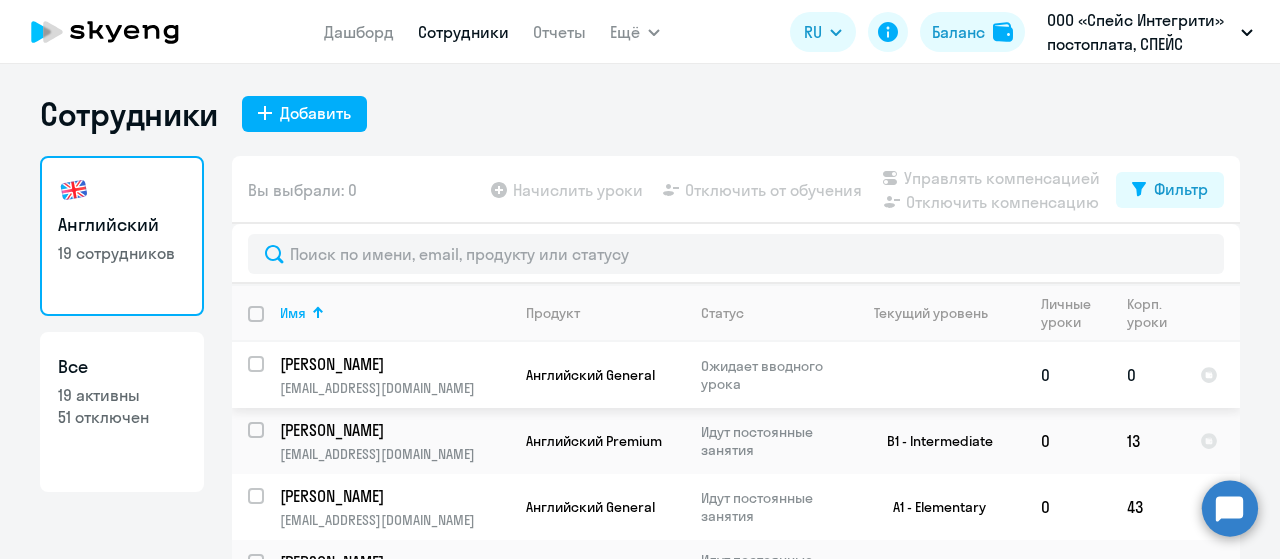 click on "[PERSON_NAME]" 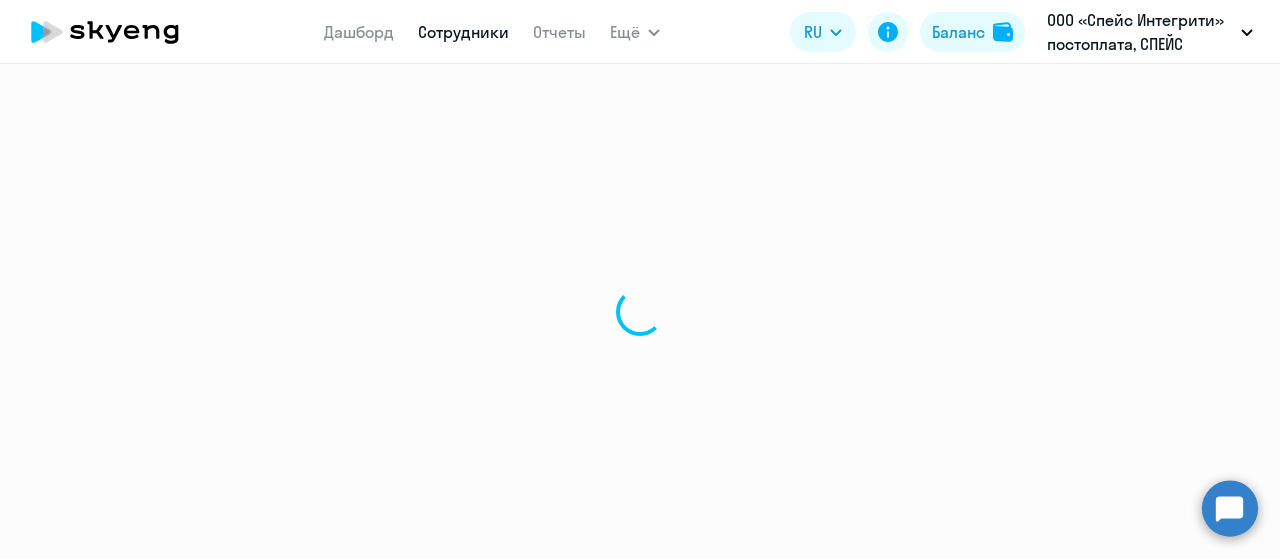 select on "english" 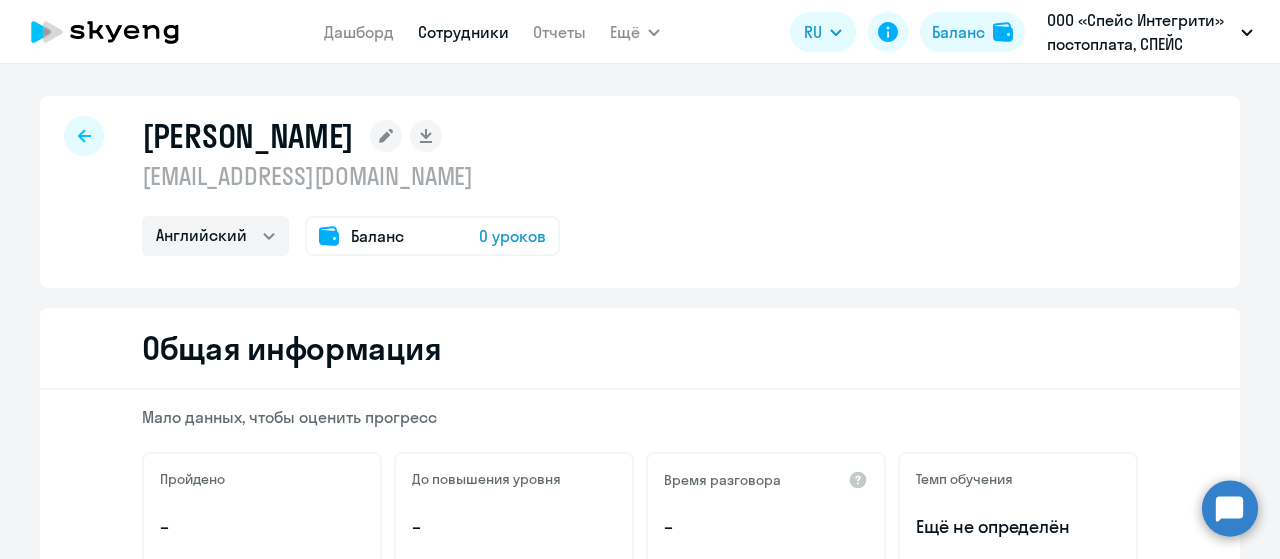 click 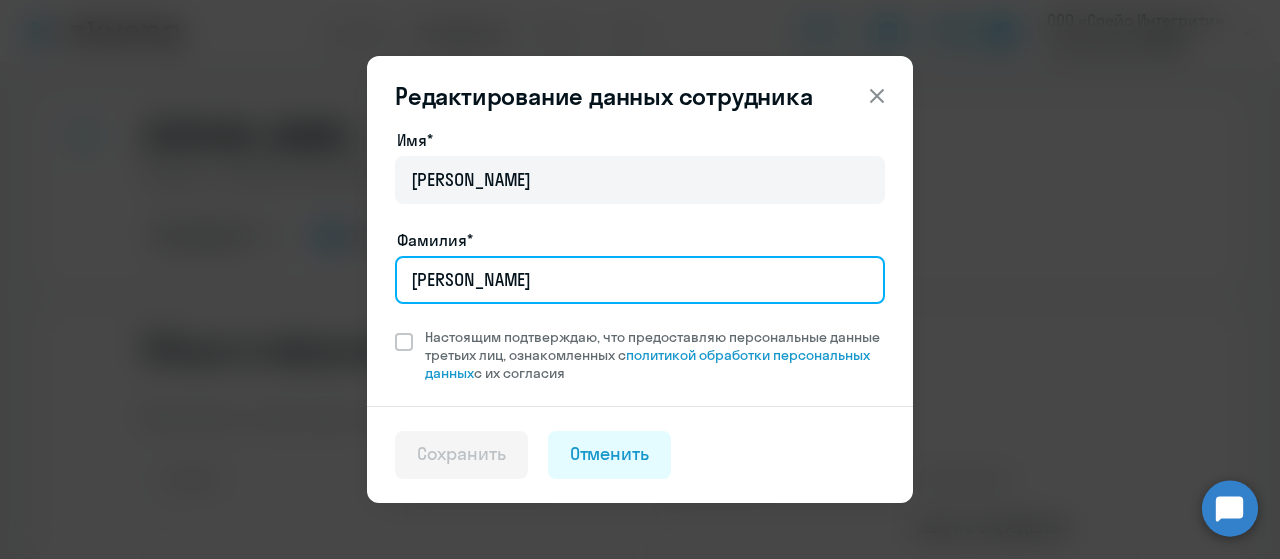 drag, startPoint x: 536, startPoint y: 285, endPoint x: 344, endPoint y: 264, distance: 193.14502 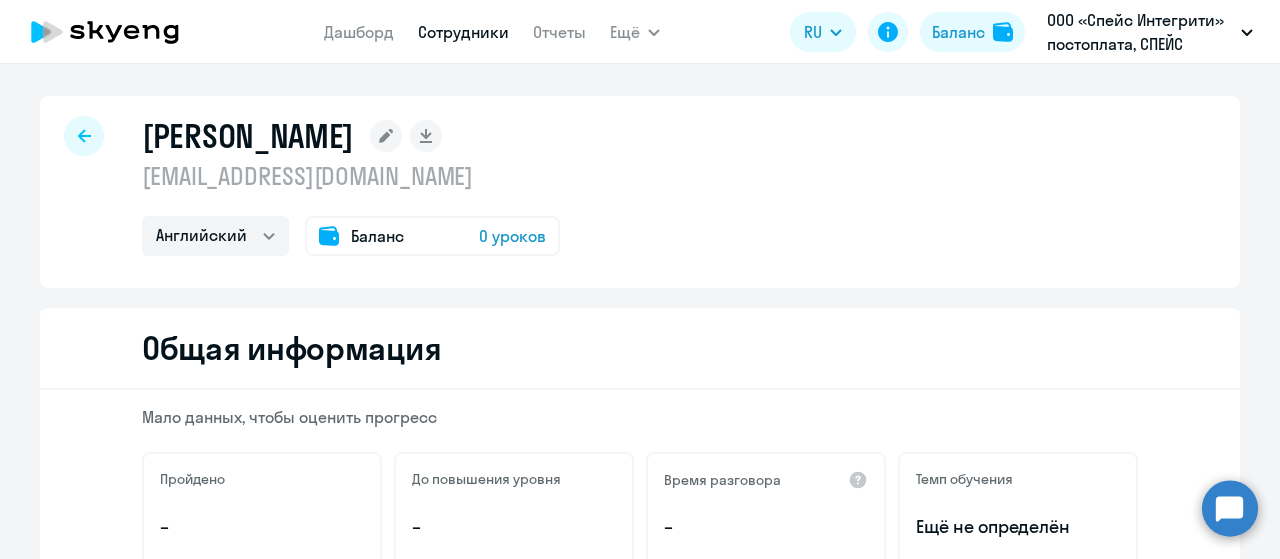 click 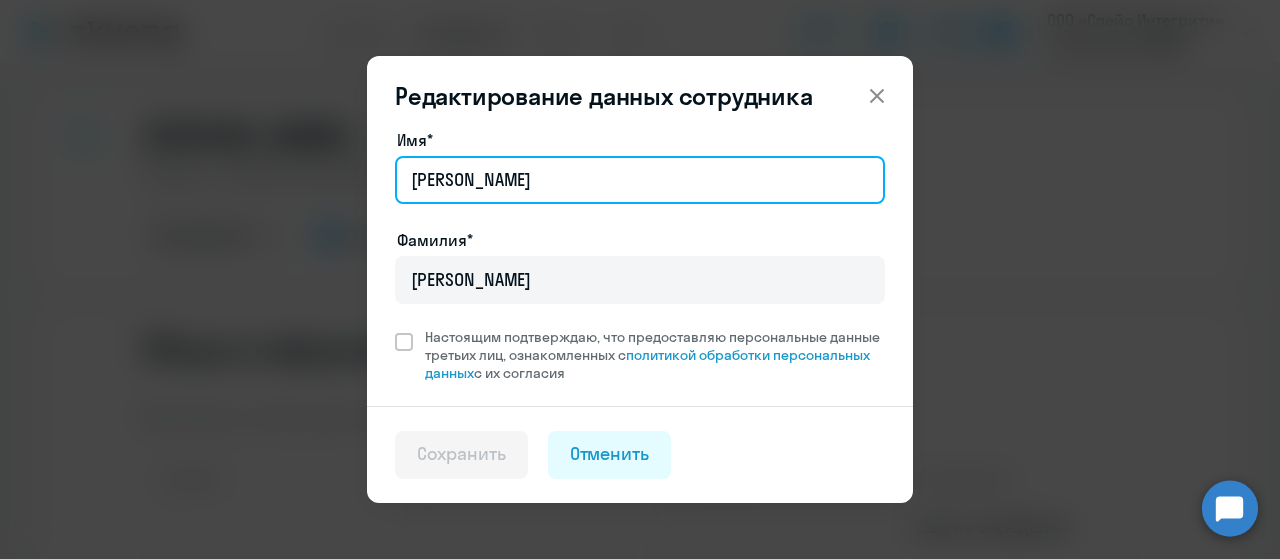 drag, startPoint x: 461, startPoint y: 175, endPoint x: 328, endPoint y: 171, distance: 133.06013 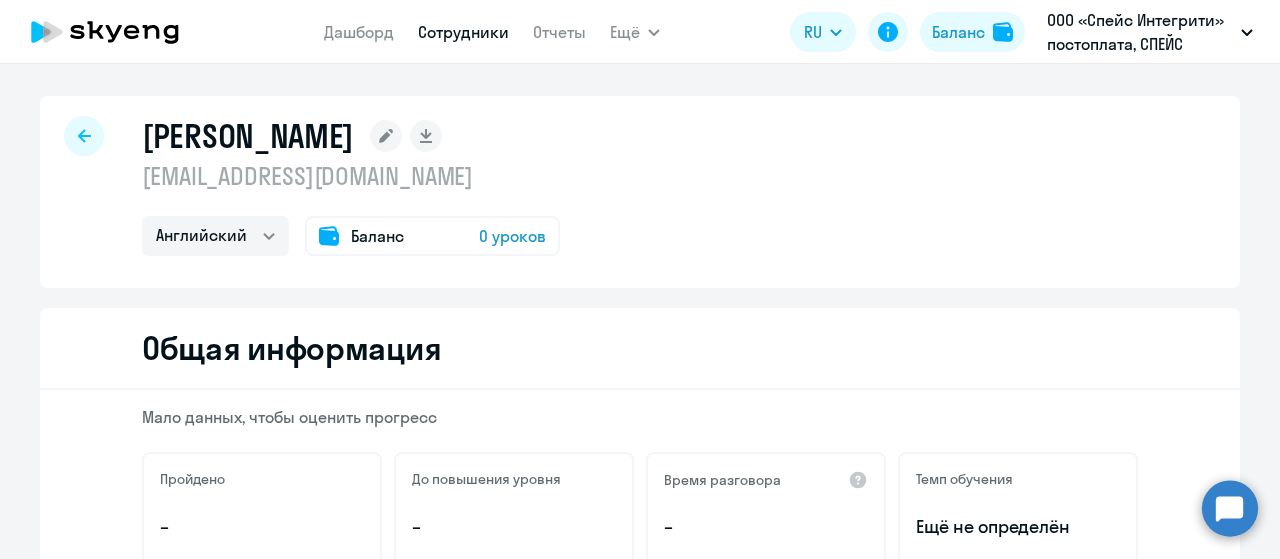 click 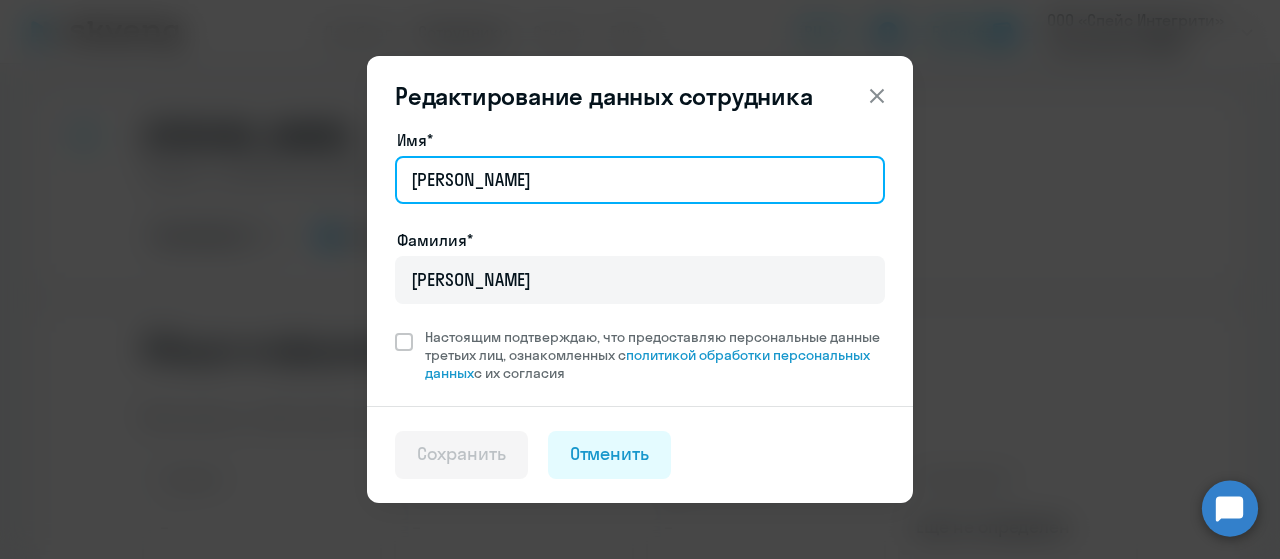 drag, startPoint x: 506, startPoint y: 184, endPoint x: 389, endPoint y: 175, distance: 117.34564 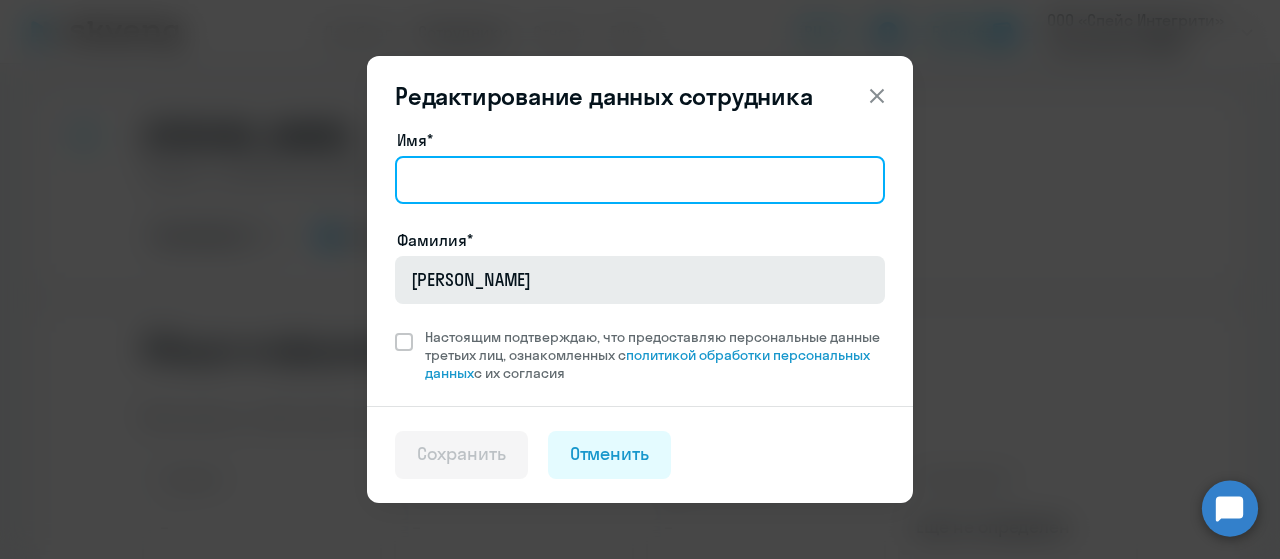 type 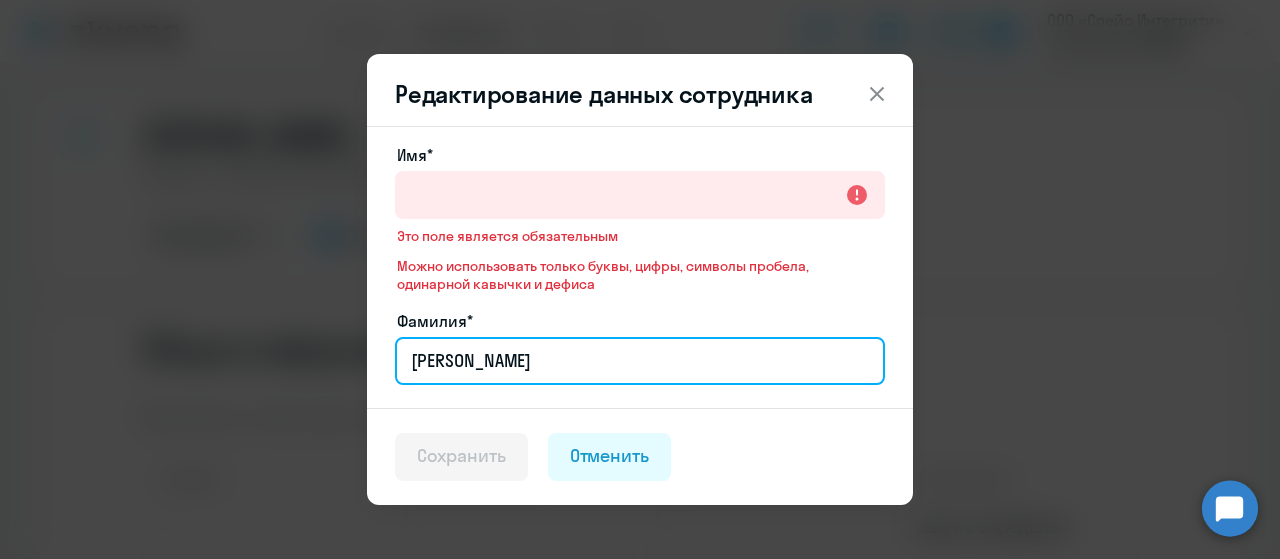drag, startPoint x: 520, startPoint y: 288, endPoint x: 344, endPoint y: 273, distance: 176.63805 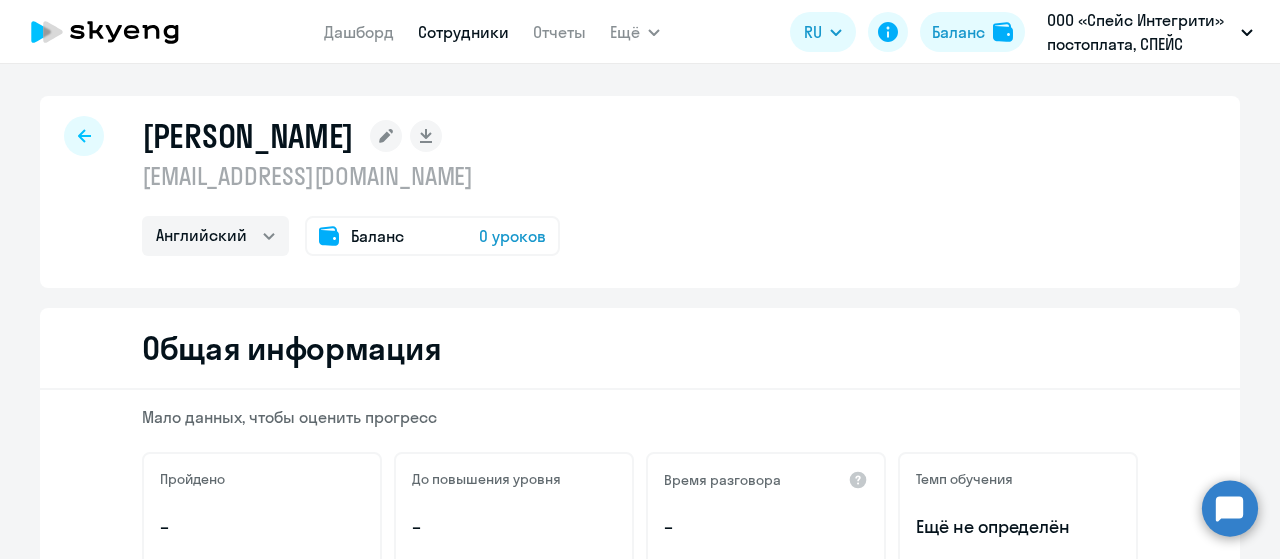 click 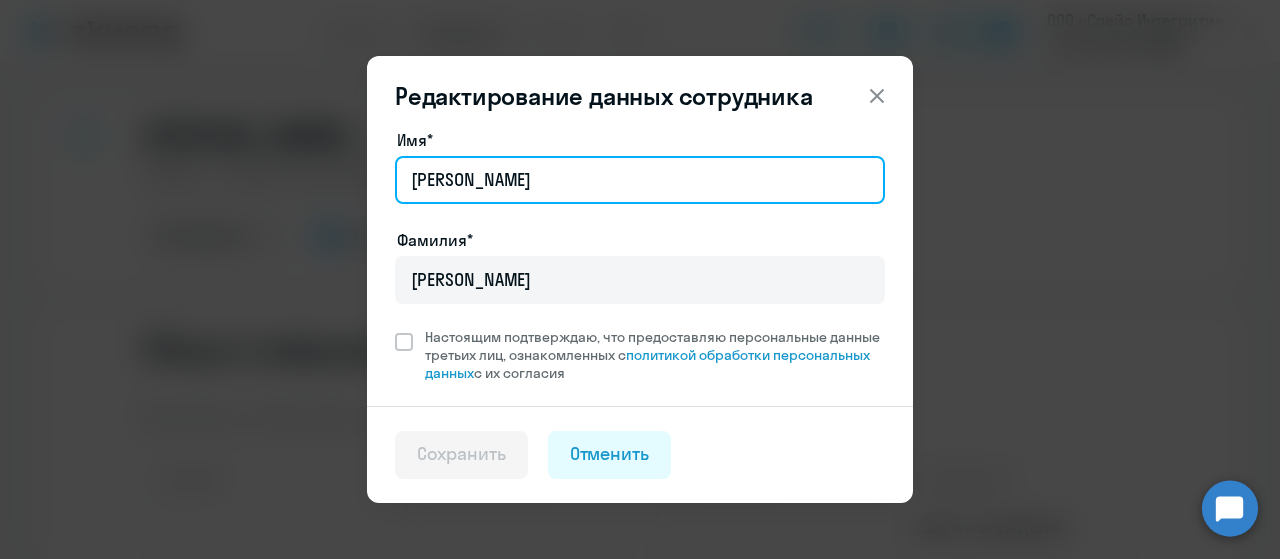 drag, startPoint x: 506, startPoint y: 176, endPoint x: 382, endPoint y: 173, distance: 124.036285 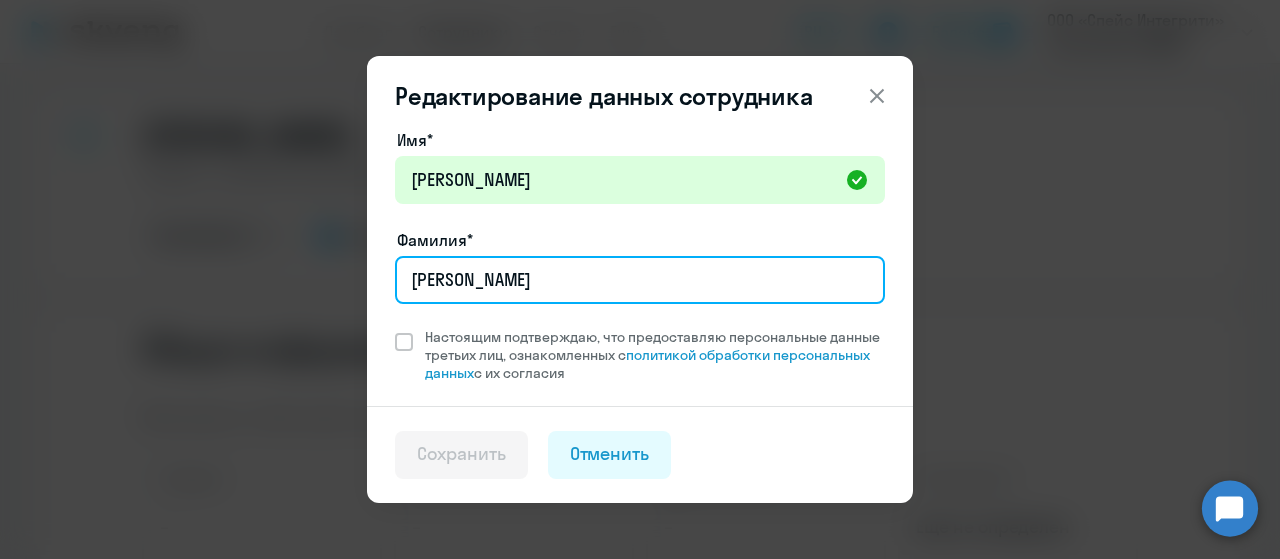 drag, startPoint x: 462, startPoint y: 277, endPoint x: 348, endPoint y: 269, distance: 114.28036 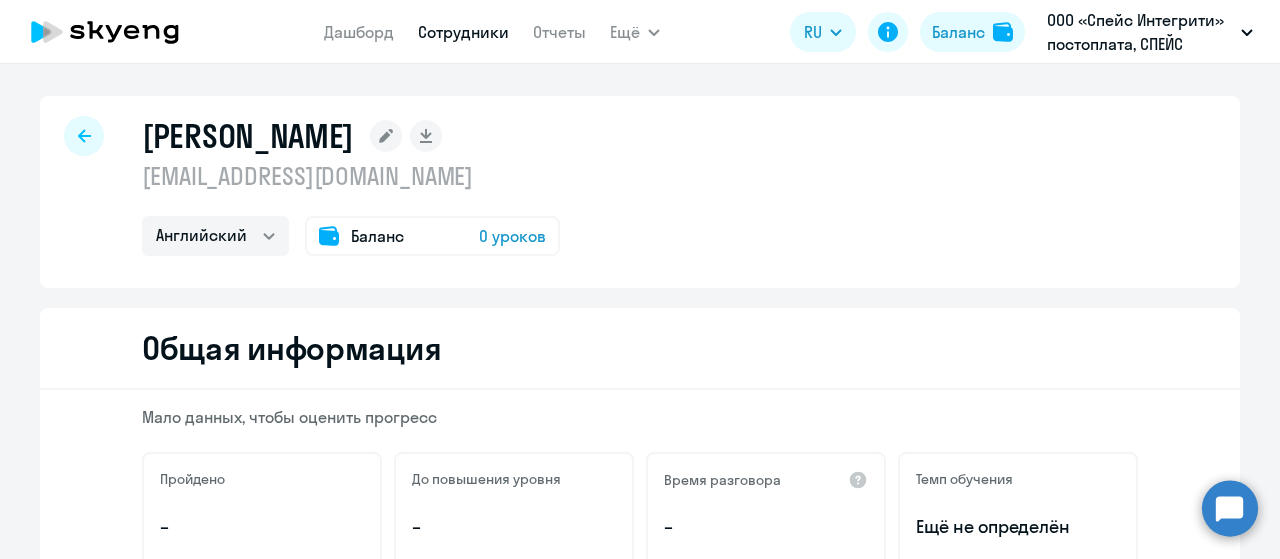 click 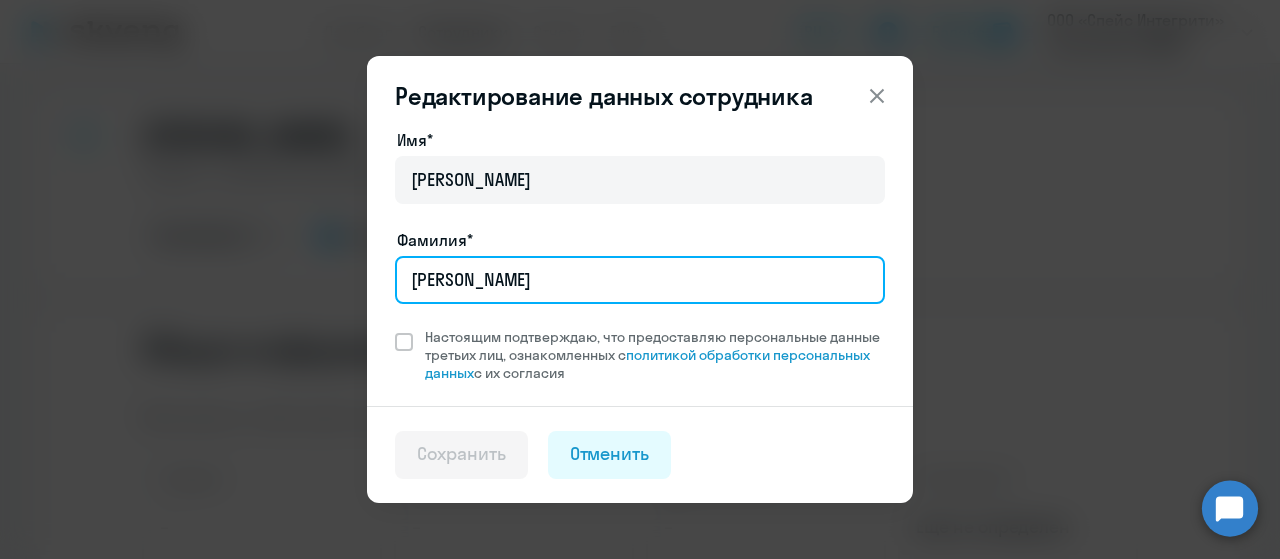 drag, startPoint x: 515, startPoint y: 277, endPoint x: 399, endPoint y: 270, distance: 116.21101 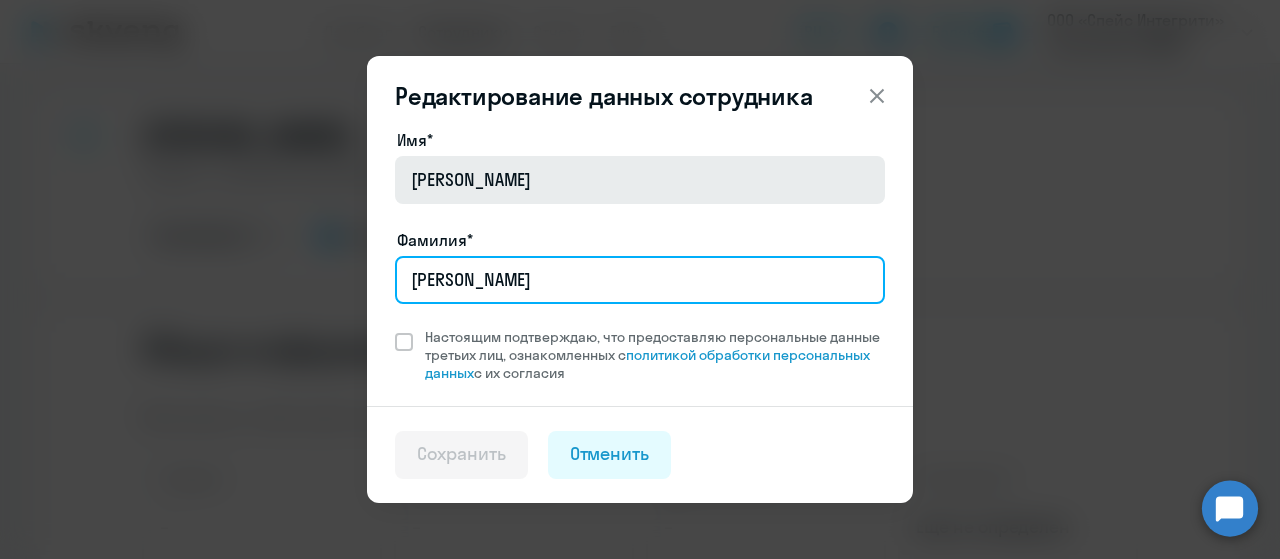 type on "[PERSON_NAME]" 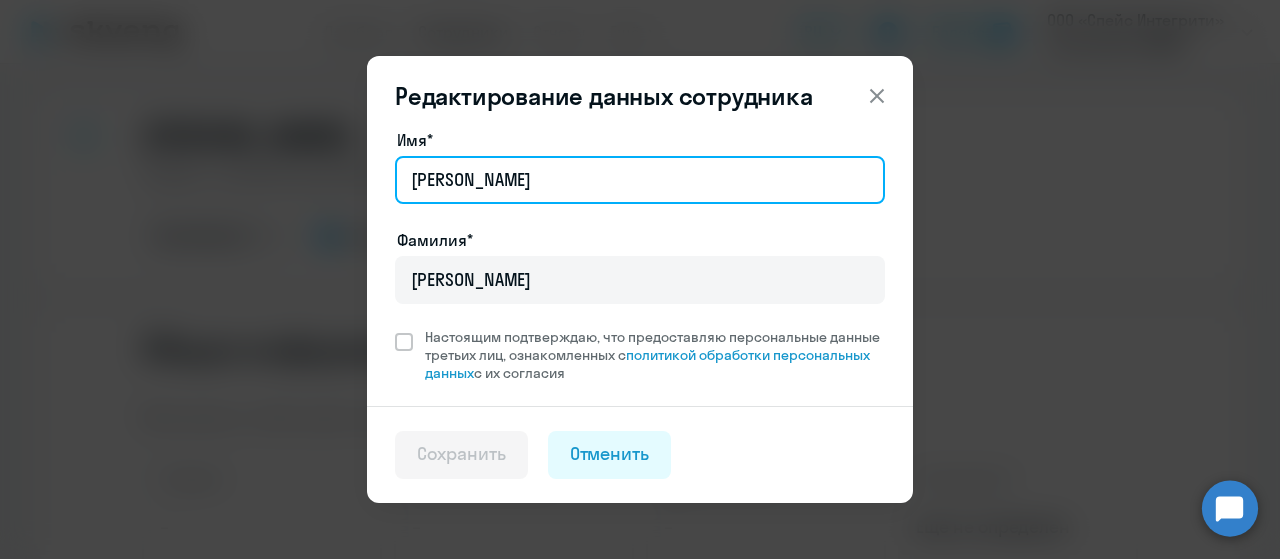 click on "[PERSON_NAME]" at bounding box center [640, 180] 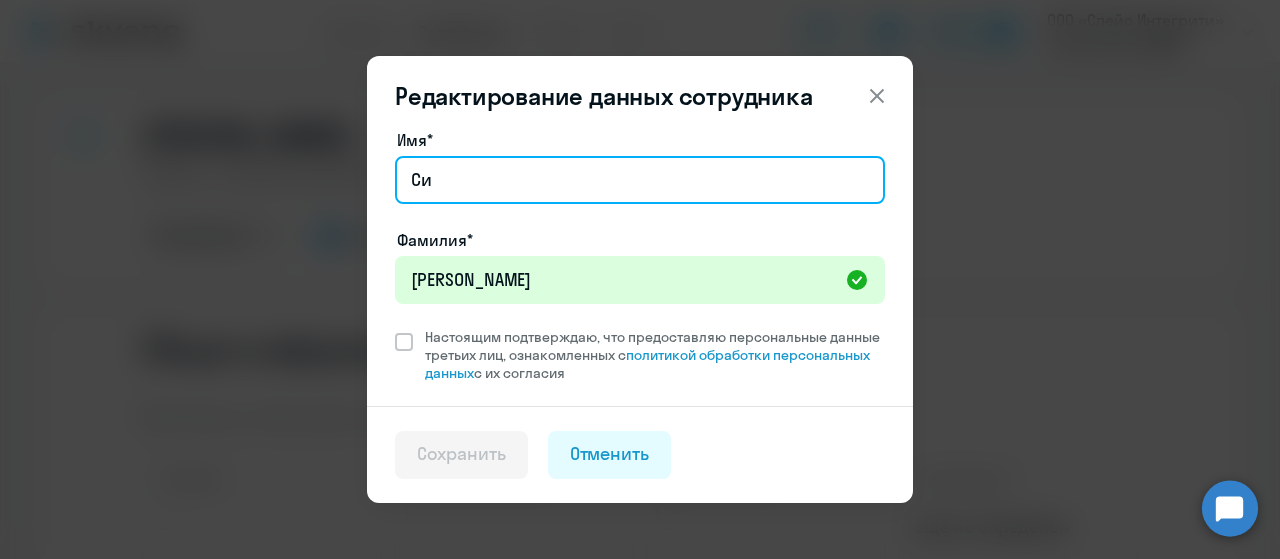 type on "С" 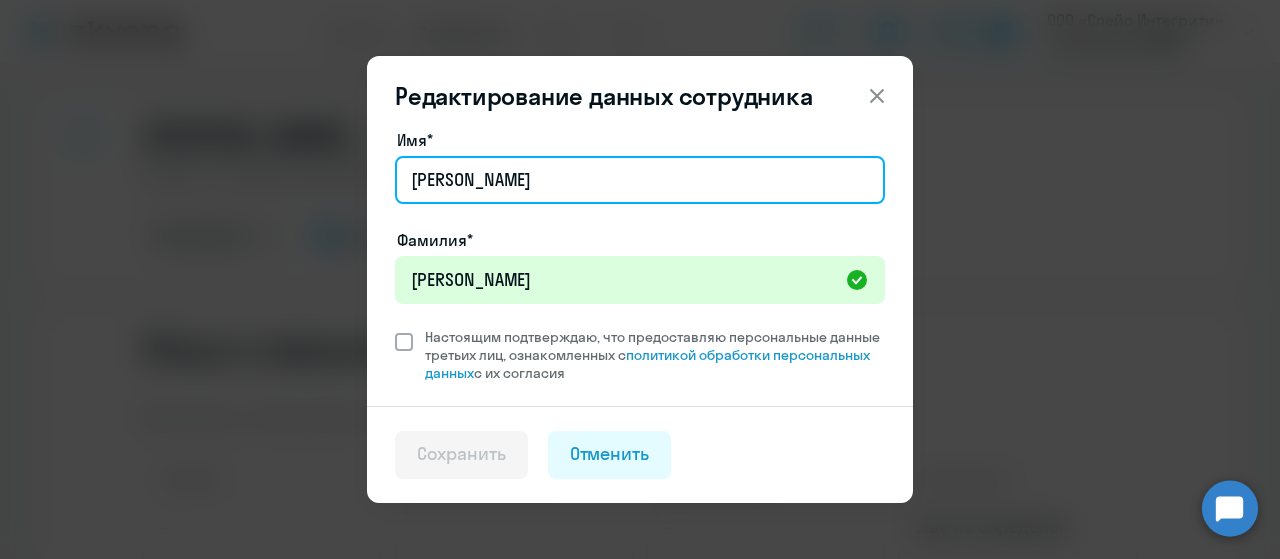 type on "[PERSON_NAME]" 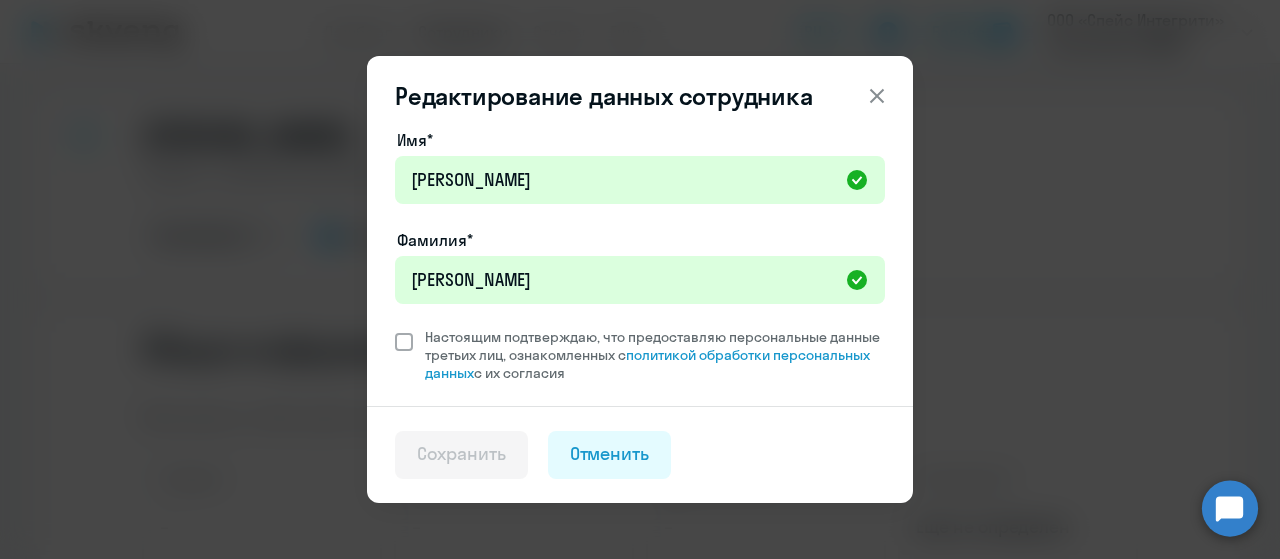 click at bounding box center (404, 342) 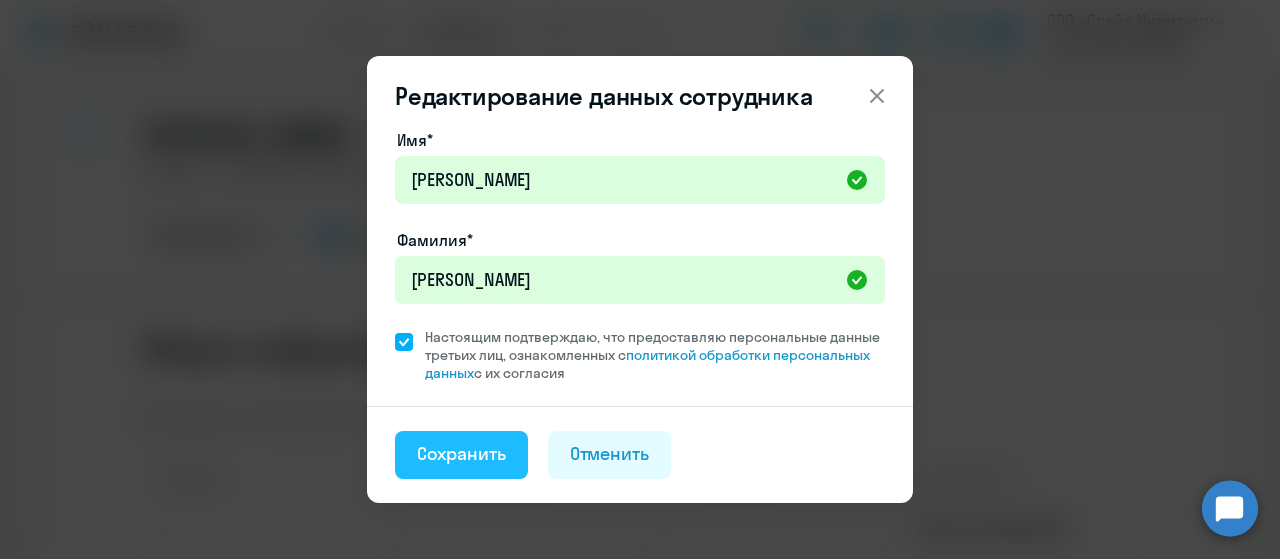 click on "Сохранить" at bounding box center (461, 454) 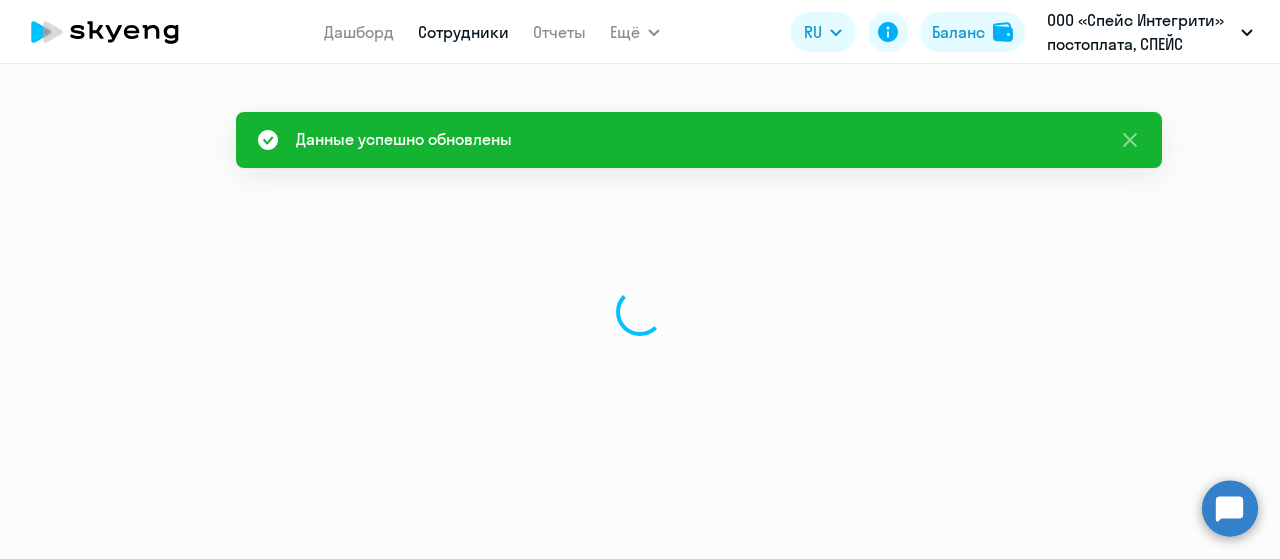 select on "english" 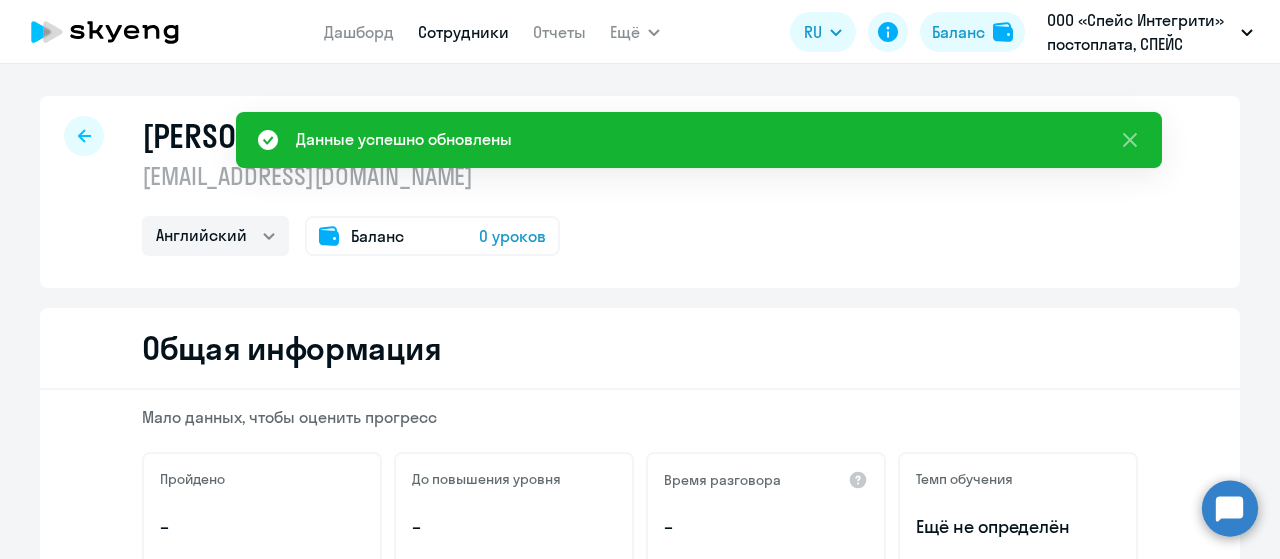 click 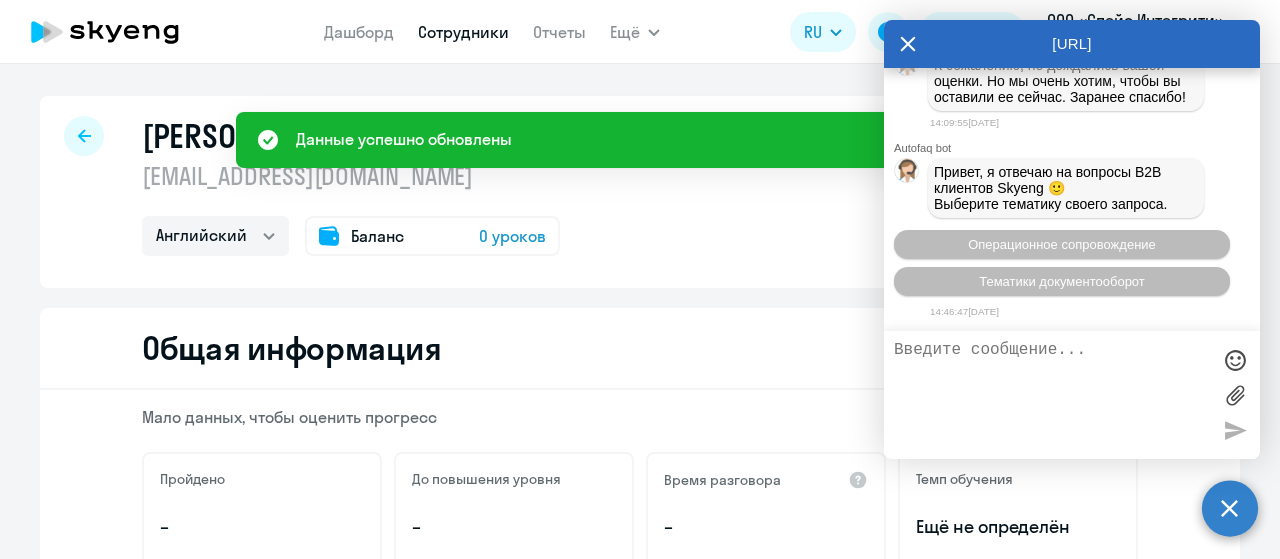 scroll, scrollTop: 43968, scrollLeft: 0, axis: vertical 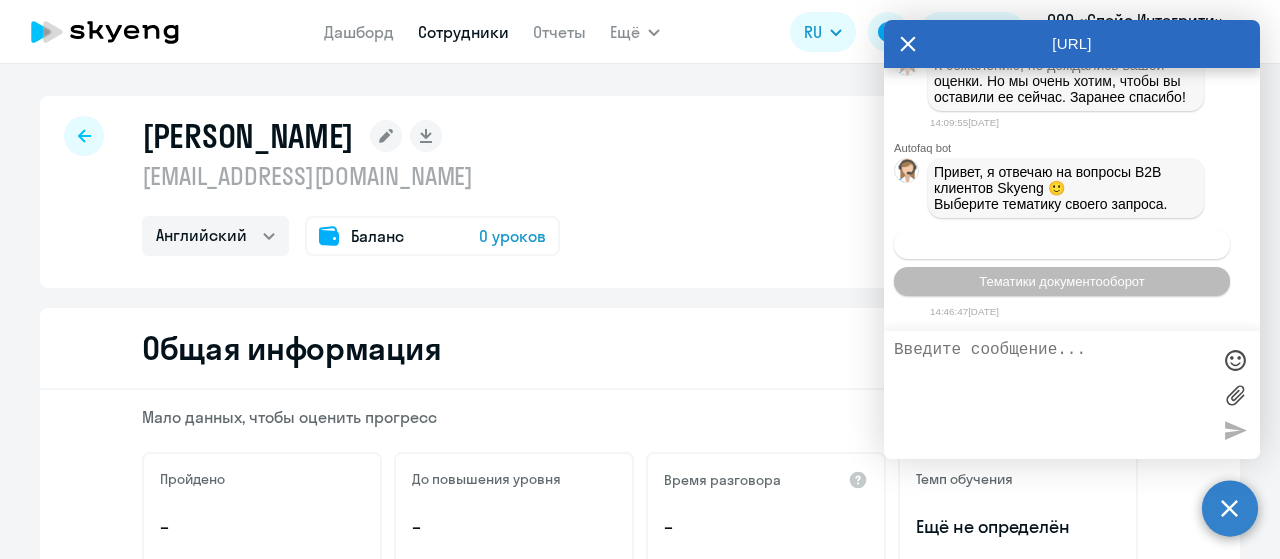 click on "Операционное сопровождение" at bounding box center (1062, 244) 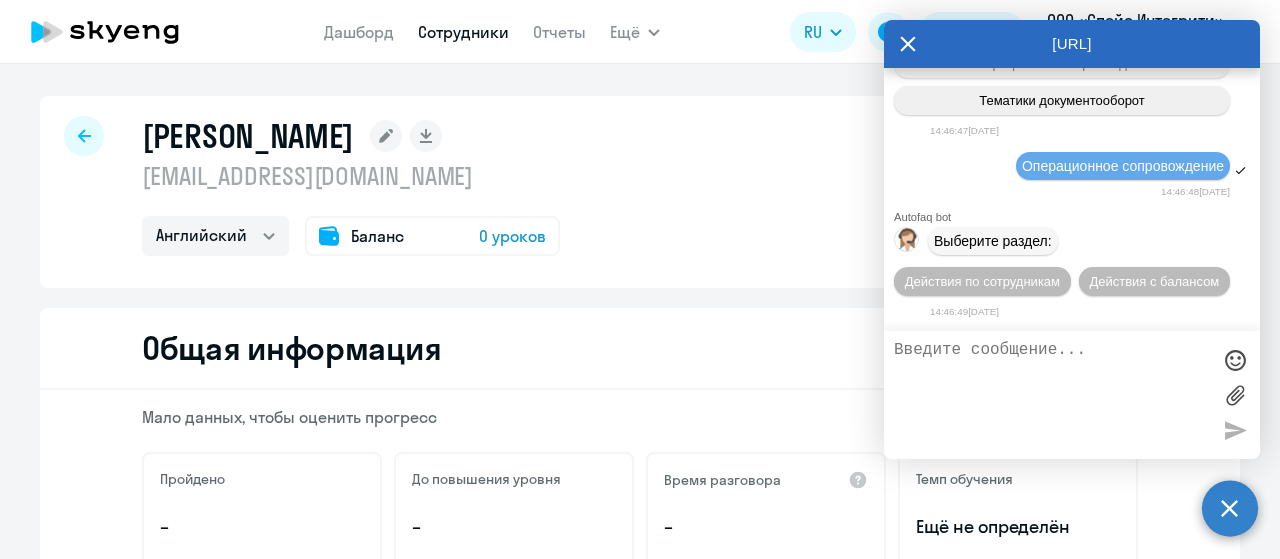 scroll, scrollTop: 44149, scrollLeft: 0, axis: vertical 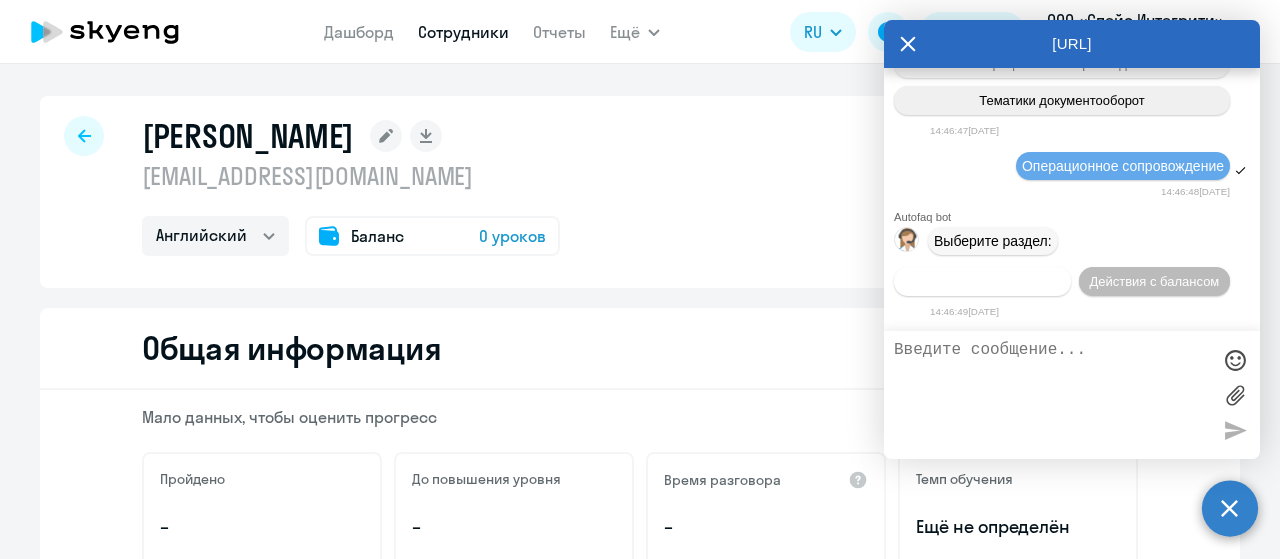click on "Действия по сотрудникам" at bounding box center (982, 281) 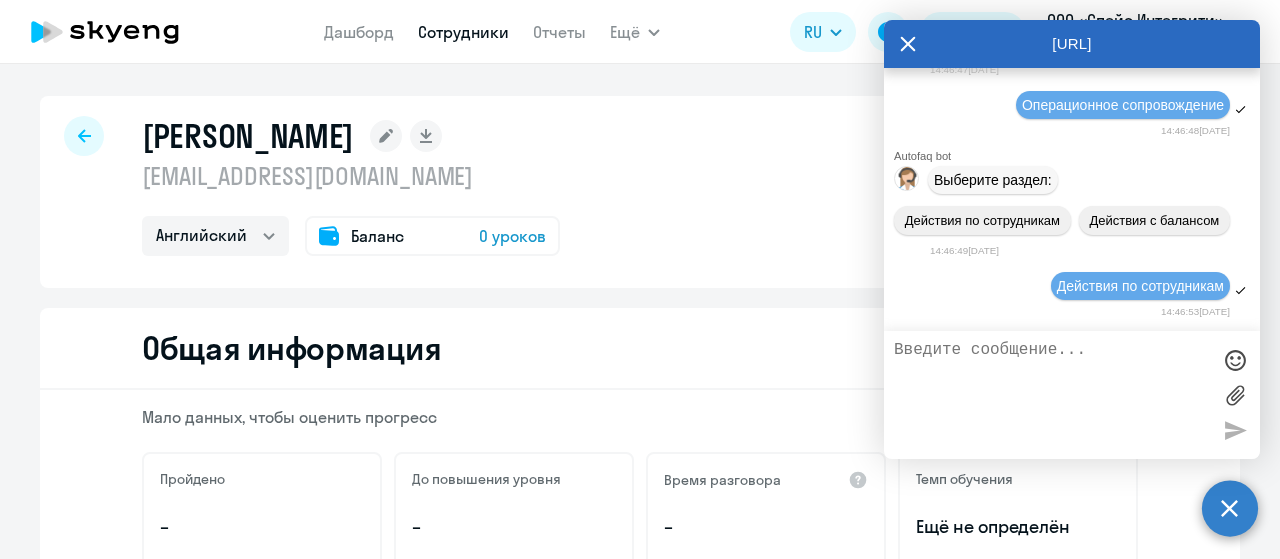 scroll, scrollTop: 44444, scrollLeft: 0, axis: vertical 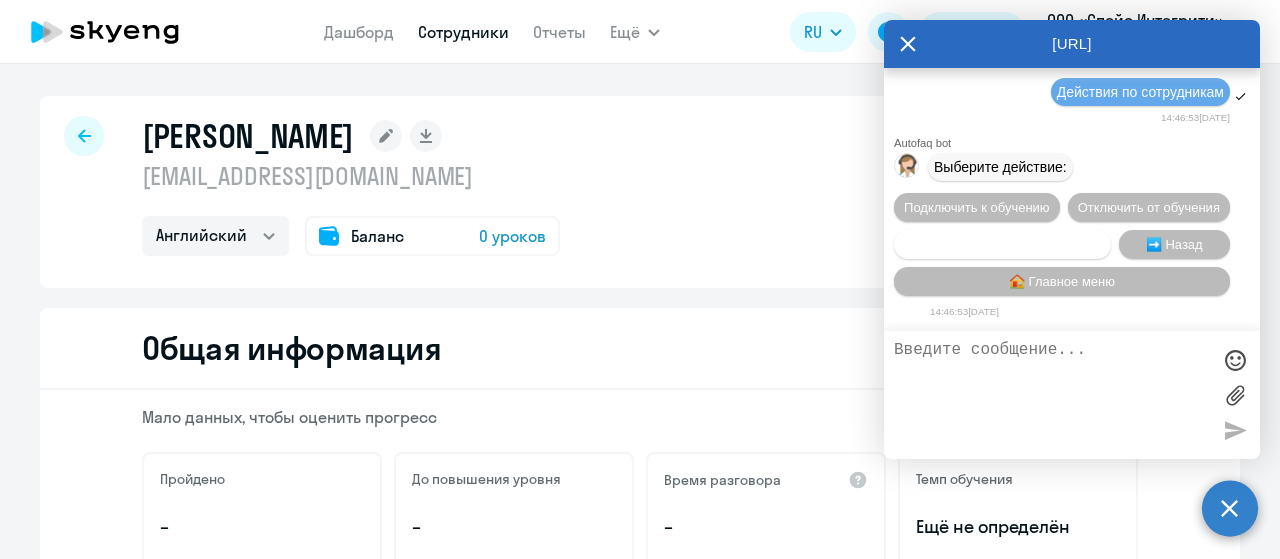 click on "Сотруднику нужна помощь" at bounding box center (1002, 244) 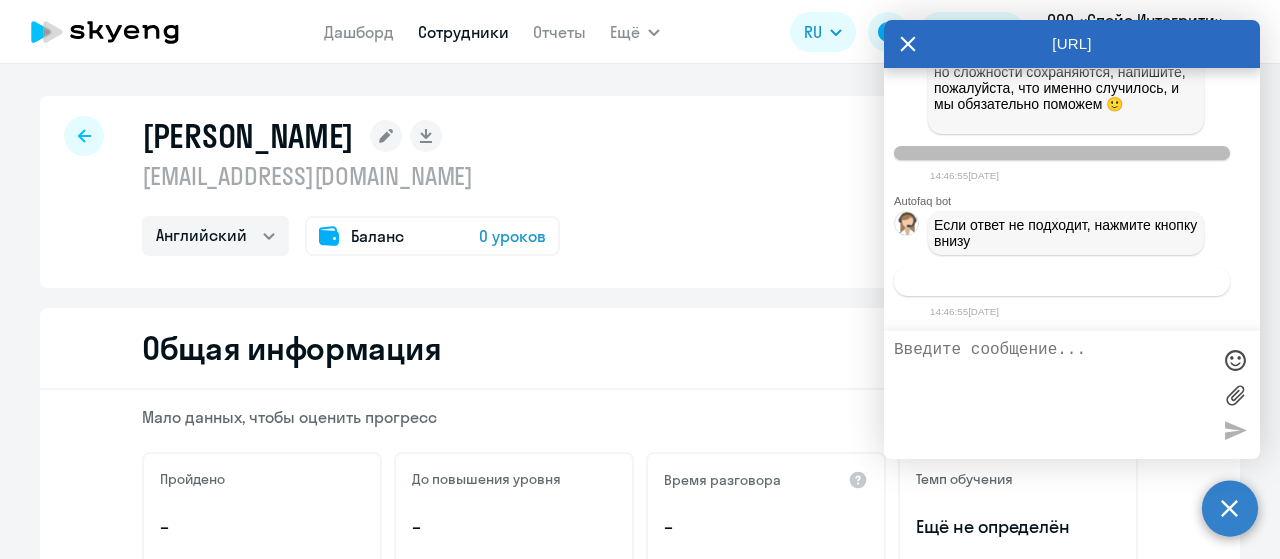 click on "Связаться с менеджером" at bounding box center (1061, 281) 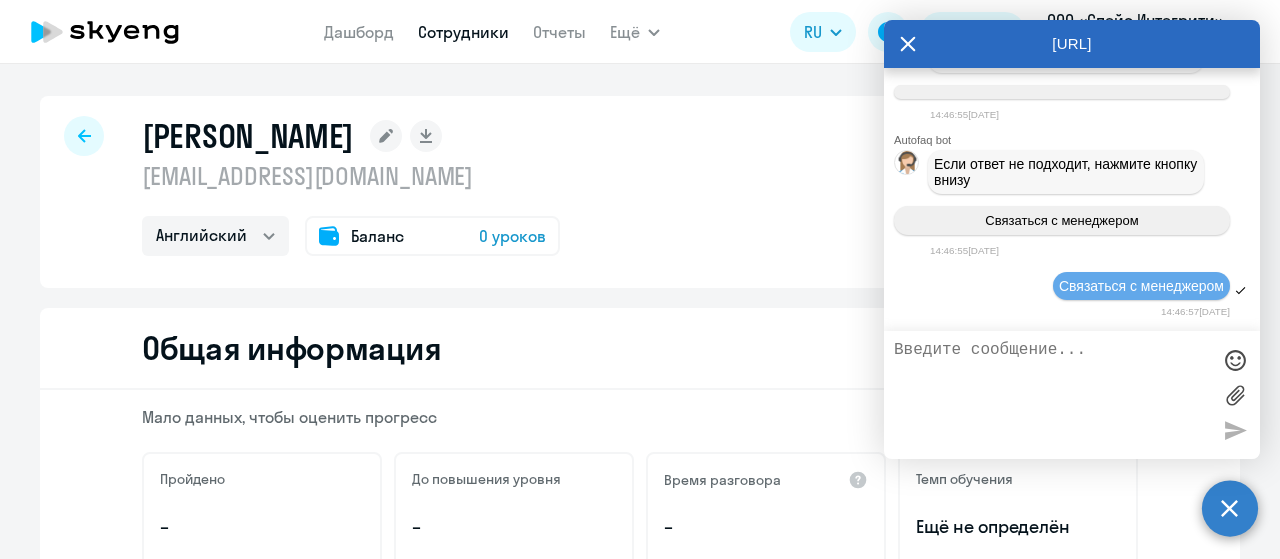 scroll, scrollTop: 45197, scrollLeft: 0, axis: vertical 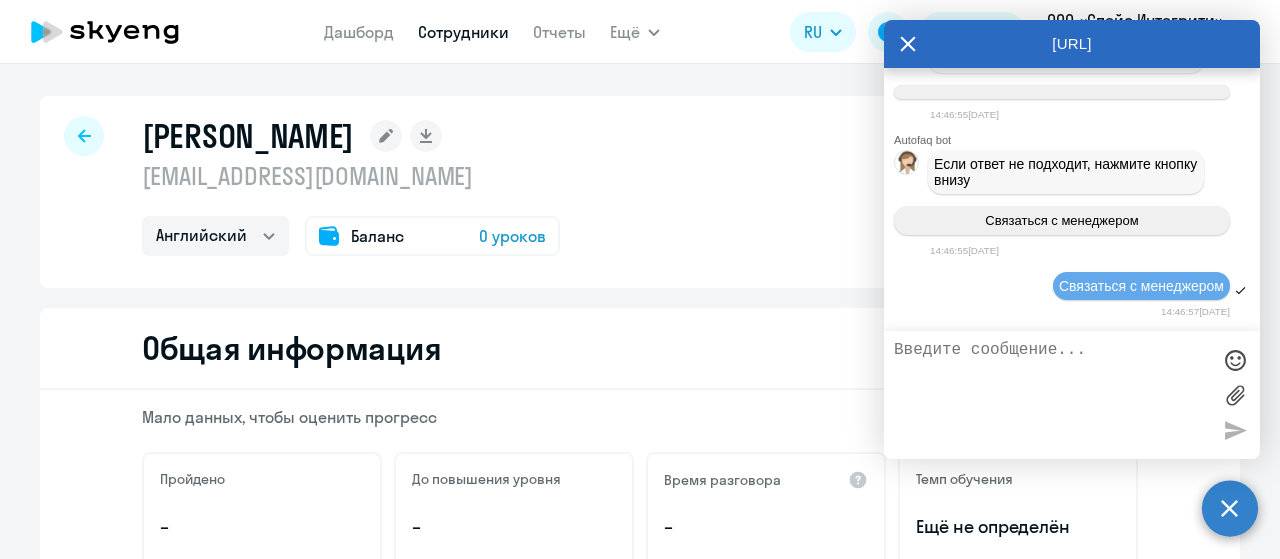 click at bounding box center [1052, 395] 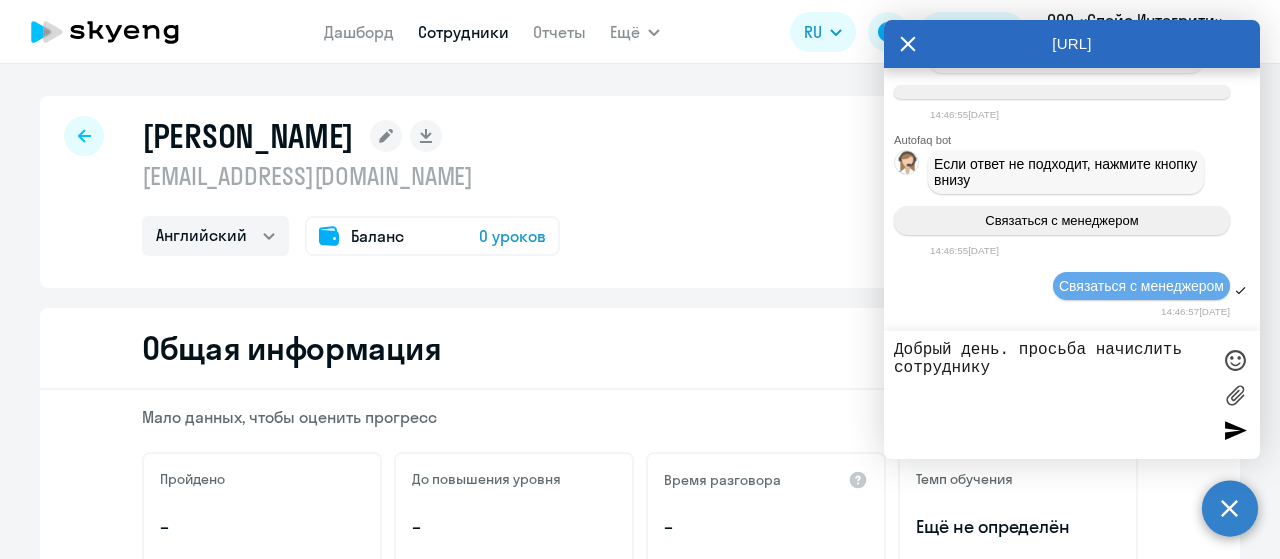 drag, startPoint x: 1095, startPoint y: 346, endPoint x: 1187, endPoint y: 347, distance: 92.00543 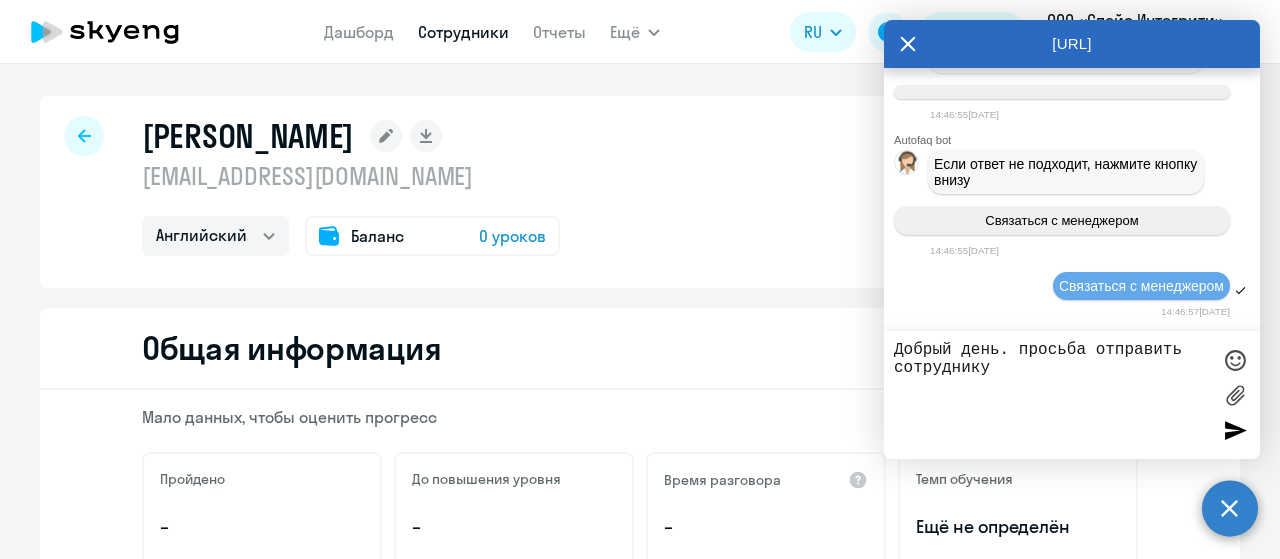 click on "Добрый день. просьба отправить сотруднику" at bounding box center (1052, 395) 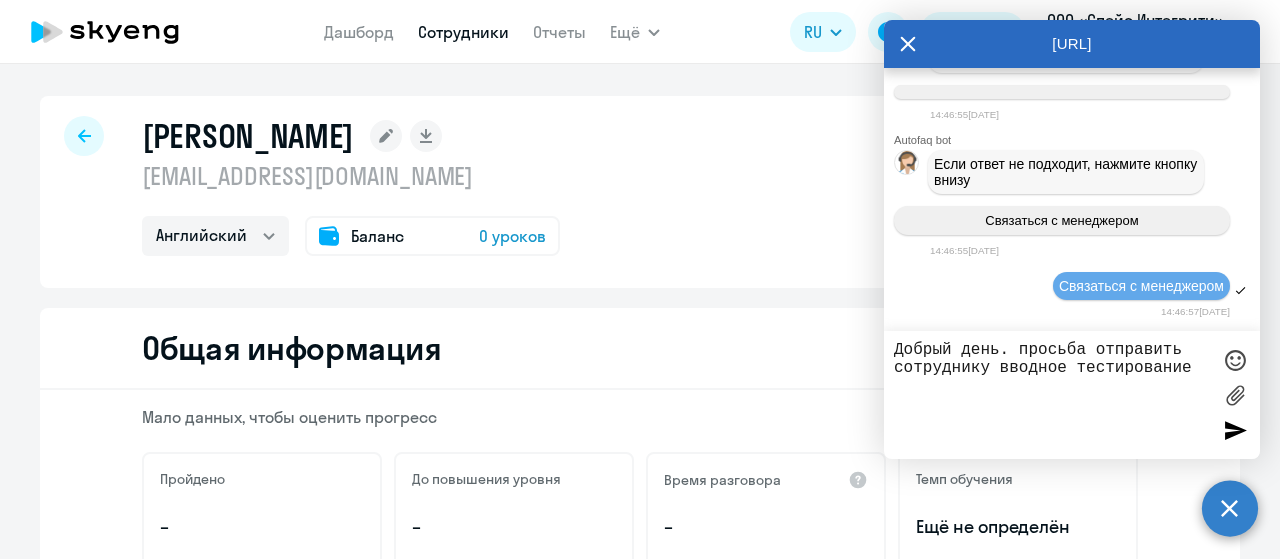 drag, startPoint x: 134, startPoint y: 135, endPoint x: 469, endPoint y: 133, distance: 335.00598 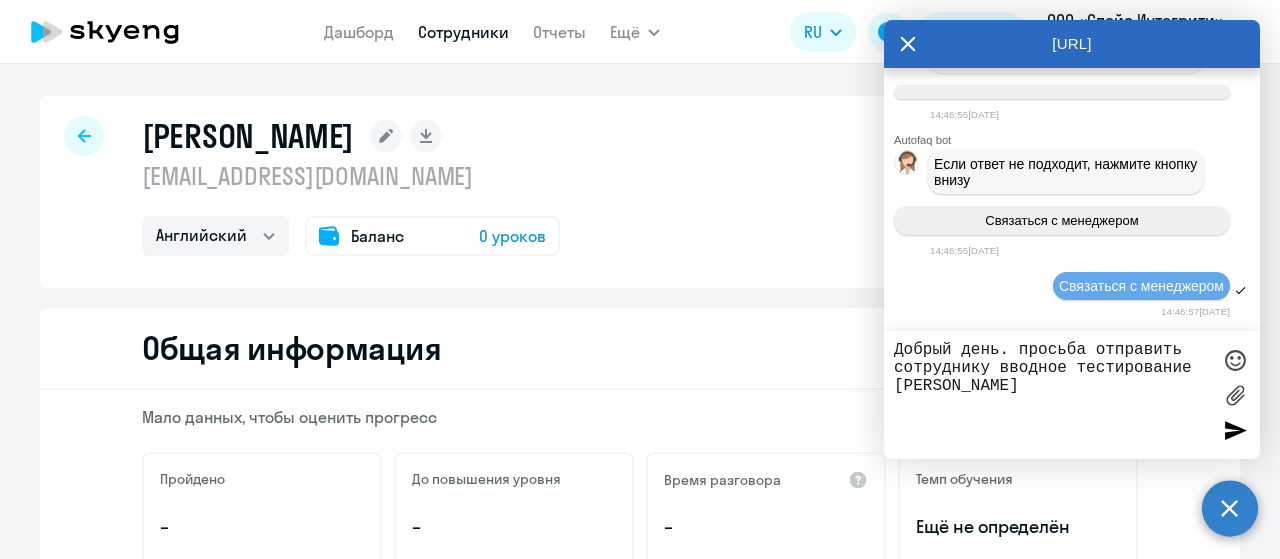 drag, startPoint x: 116, startPoint y: 179, endPoint x: 554, endPoint y: 179, distance: 438 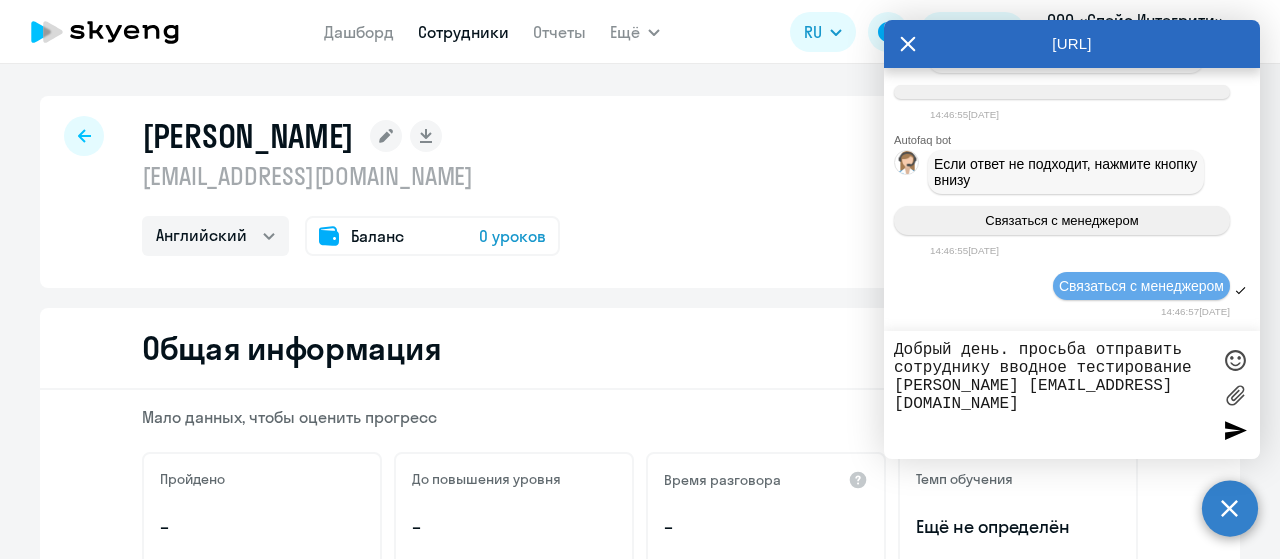 type on "Добрый день. просьба отправить сотруднику вводное тестирование [PERSON_NAME] [EMAIL_ADDRESS][DOMAIN_NAME]" 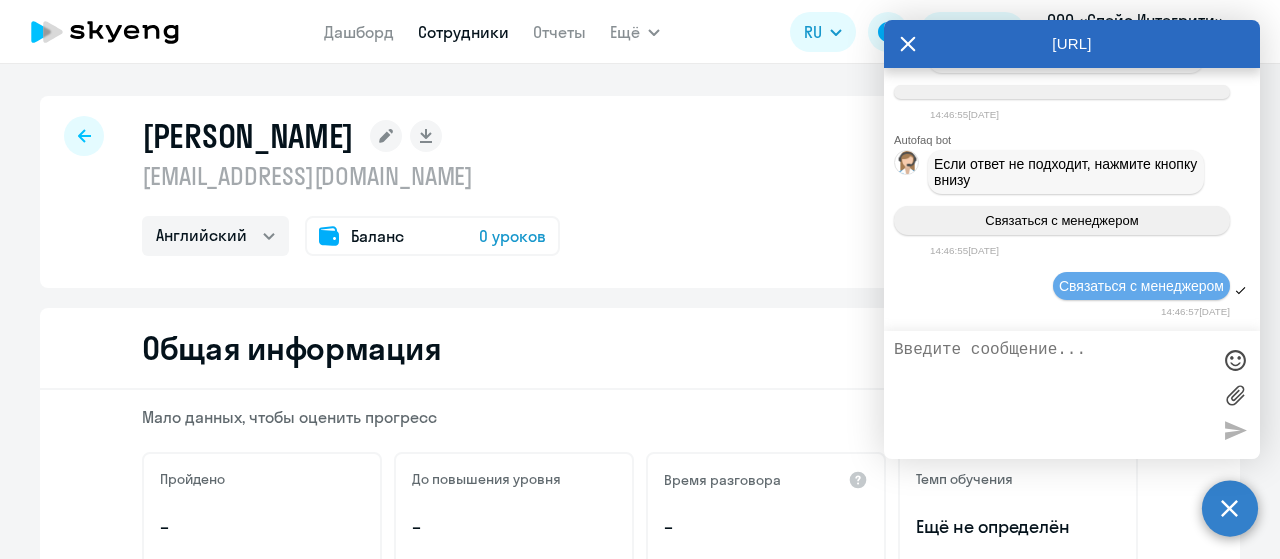 scroll, scrollTop: 45306, scrollLeft: 0, axis: vertical 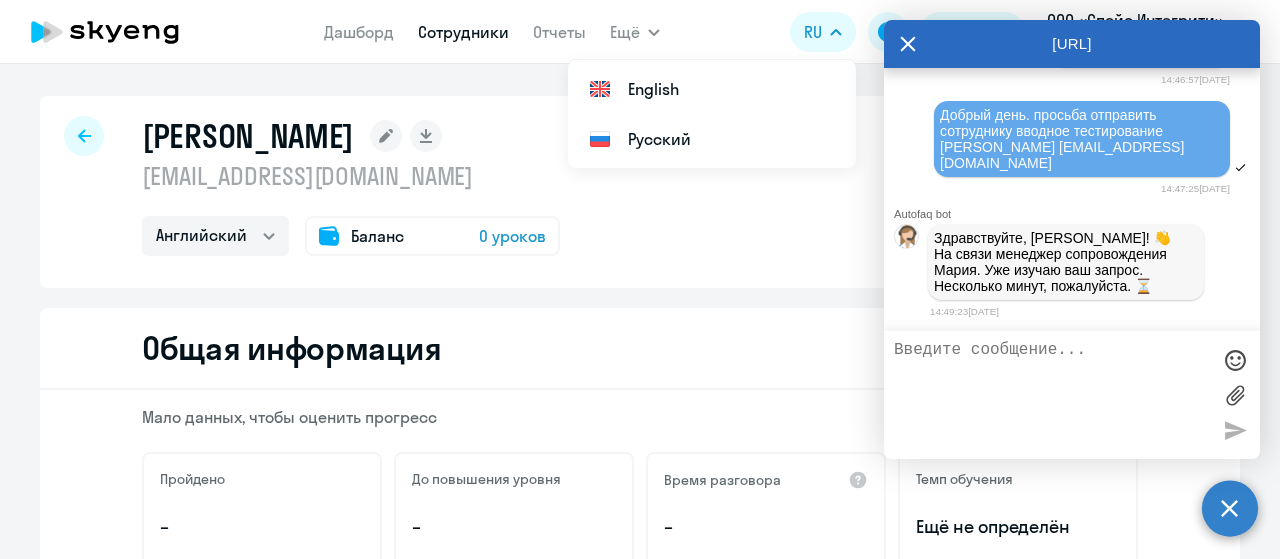 click 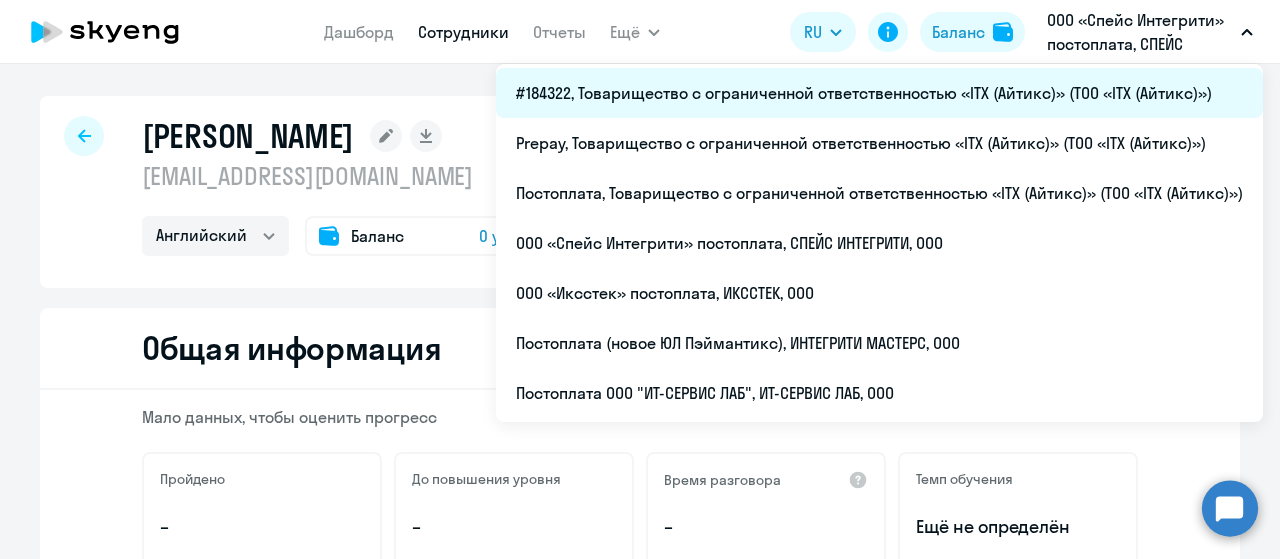 click on "#184322, Товарищество с ограниченной ответственностью «ITX (Айтикс)» (ТОО «ITX (Айтикс)»)" at bounding box center [879, 93] 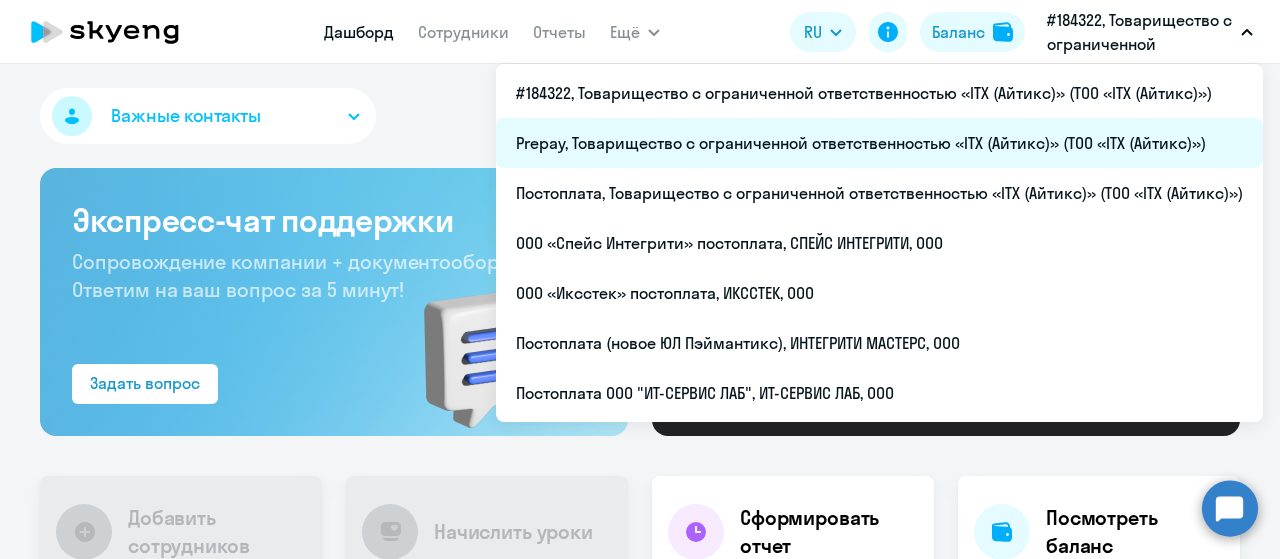 click on "Prepay, Товарищество с ограниченной ответственностью «ITX (Айтикс)» (ТОО «ITX (Айтикс)»)" at bounding box center [879, 143] 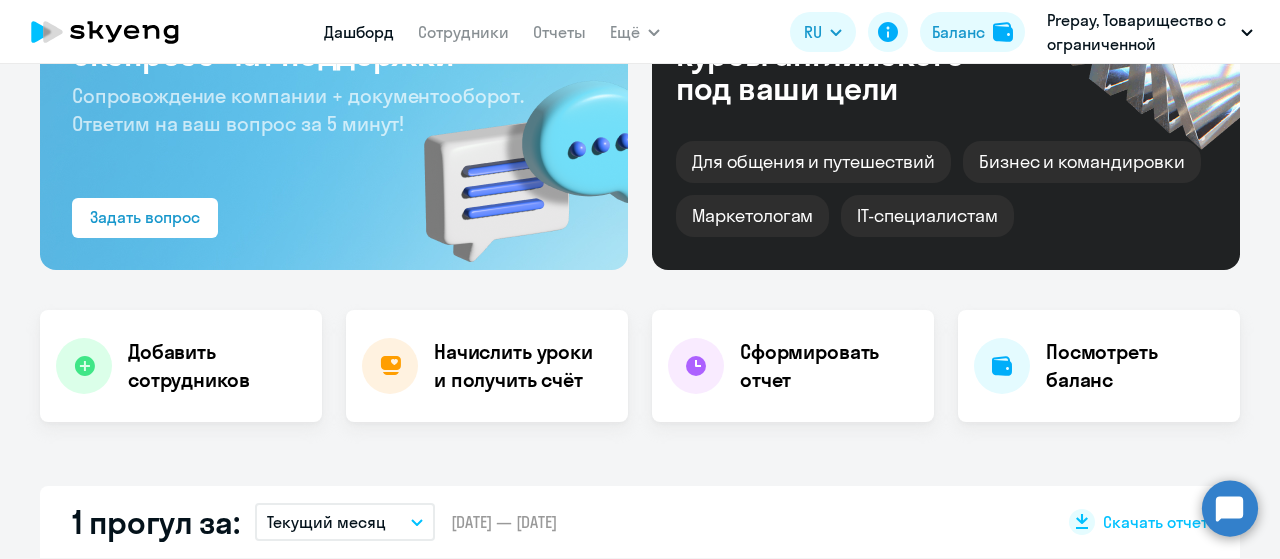 scroll, scrollTop: 400, scrollLeft: 0, axis: vertical 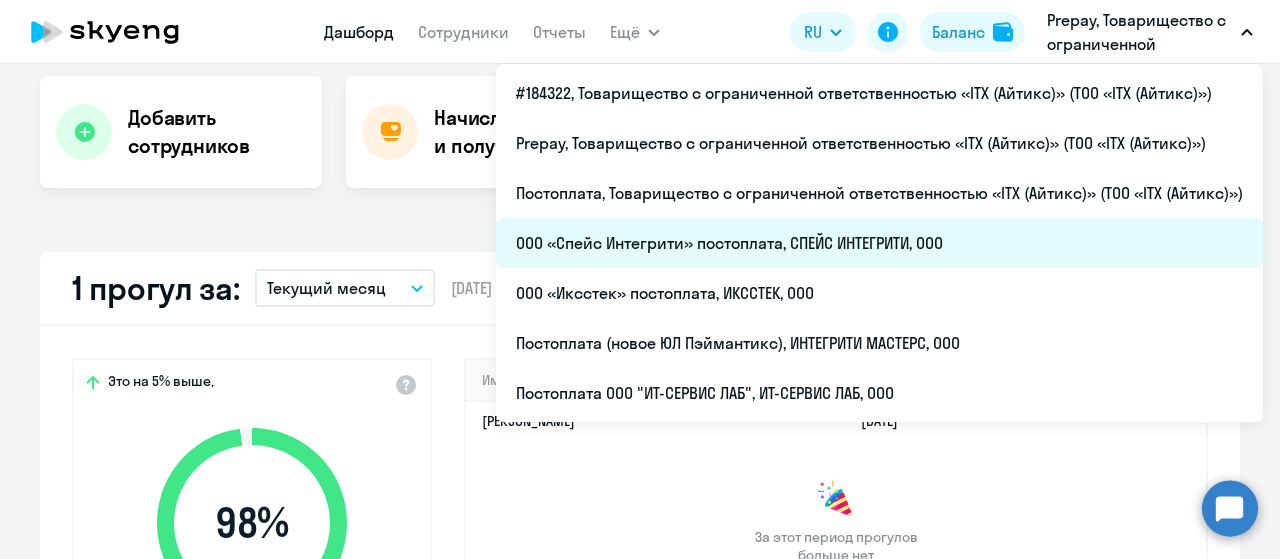 click on "ООО «Спейс Интегрити» постоплата, СПЕЙС ИНТЕГРИТИ, ООО" at bounding box center (879, 243) 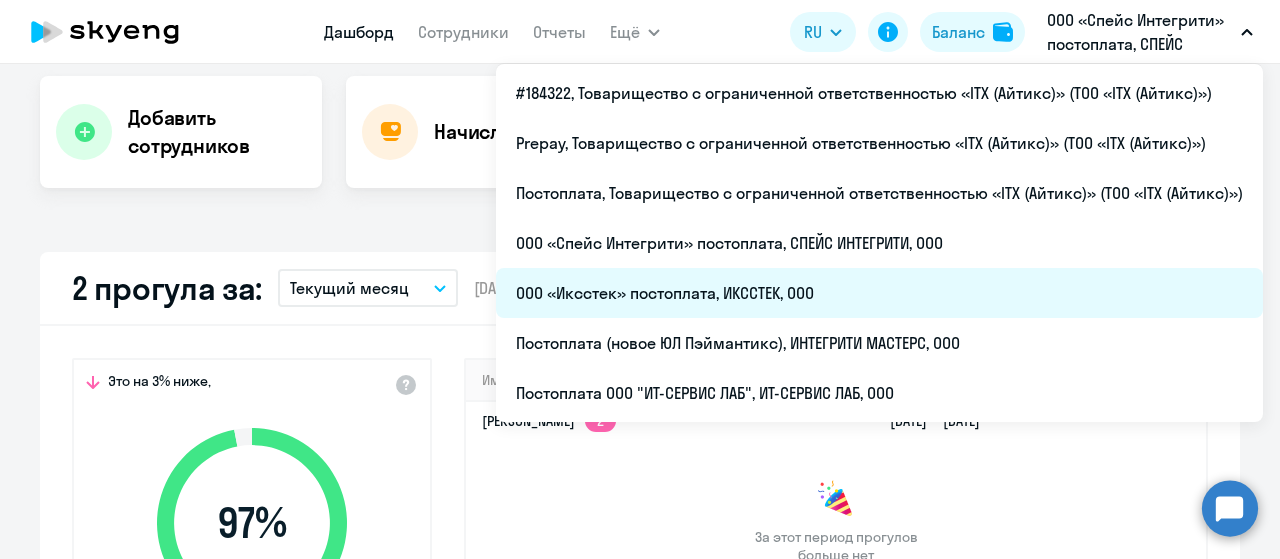 click on "ООО «Иксстек» постоплата, ИКССТЕК, ООО" at bounding box center (879, 293) 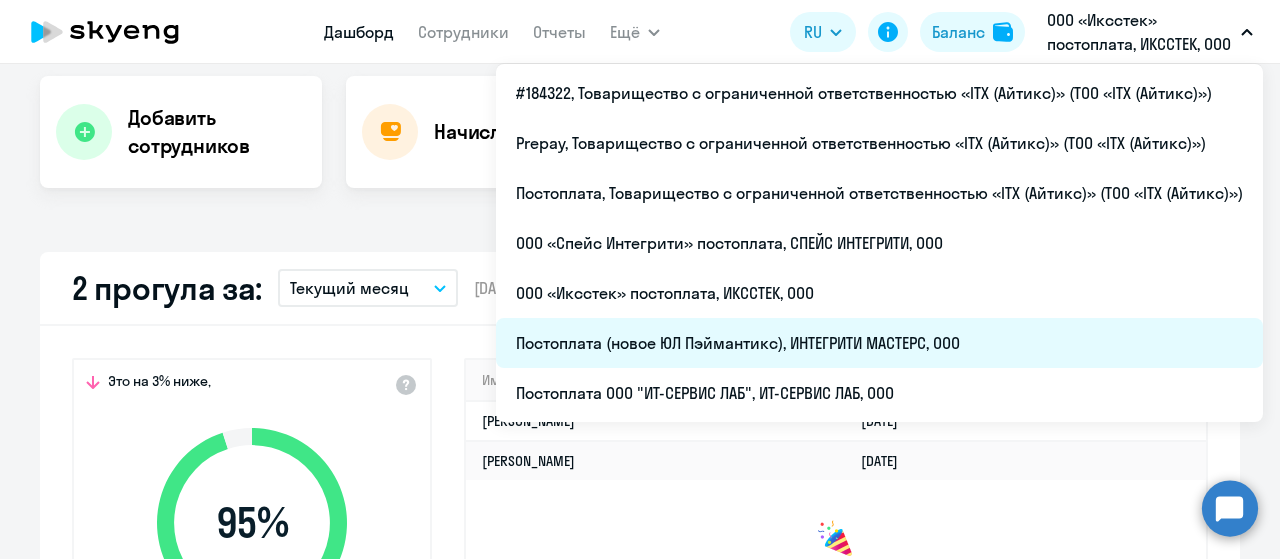 click on "Постоплата (новое ЮЛ Пэймантикс), ИНТЕГРИТИ МАСТЕРС, ООО" at bounding box center [879, 343] 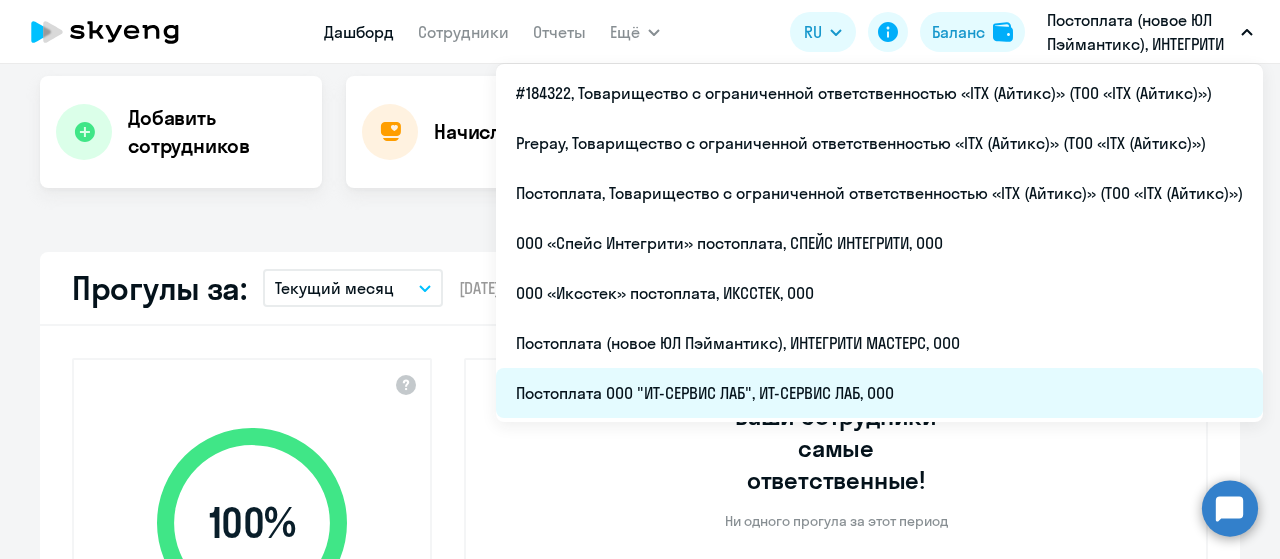 click on "Постоплата ООО "ИТ-СЕРВИС ЛАБ", ИТ-СЕРВИС ЛАБ, ООО" at bounding box center (879, 393) 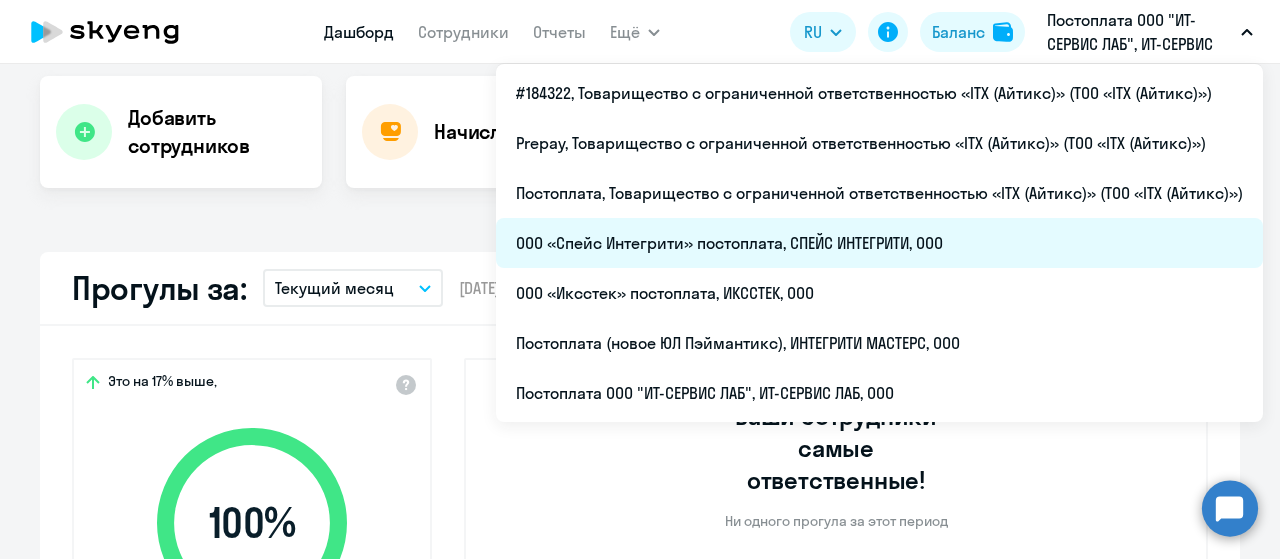 click on "ООО «Спейс Интегрити» постоплата, СПЕЙС ИНТЕГРИТИ, ООО" at bounding box center (879, 243) 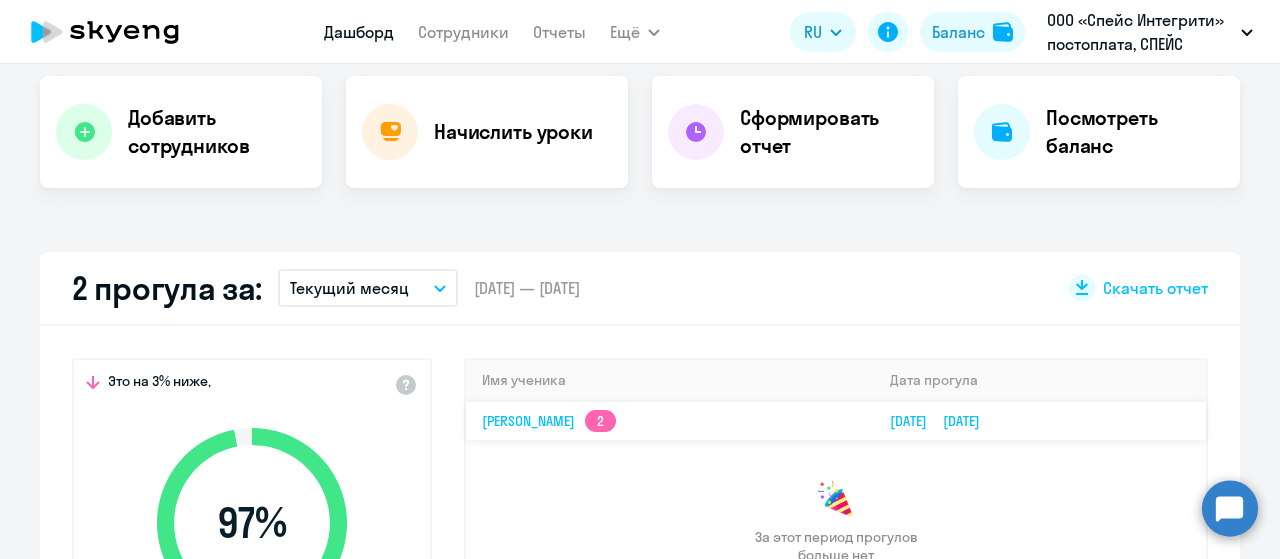 click on "[PERSON_NAME]  2" 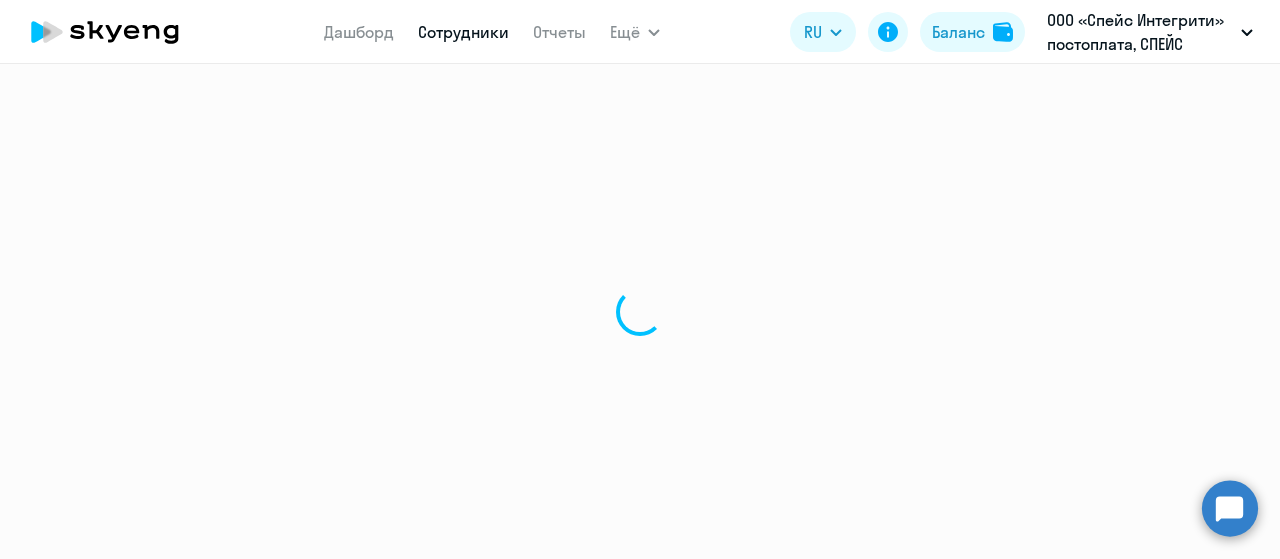 scroll, scrollTop: 0, scrollLeft: 0, axis: both 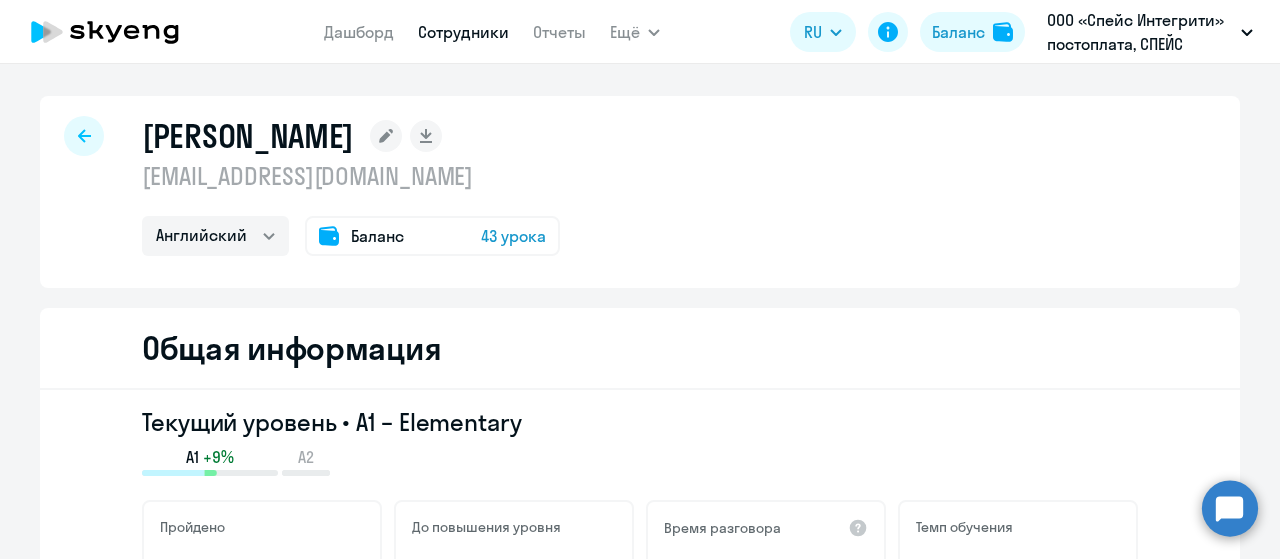 drag, startPoint x: 180, startPoint y: 183, endPoint x: 452, endPoint y: 179, distance: 272.02942 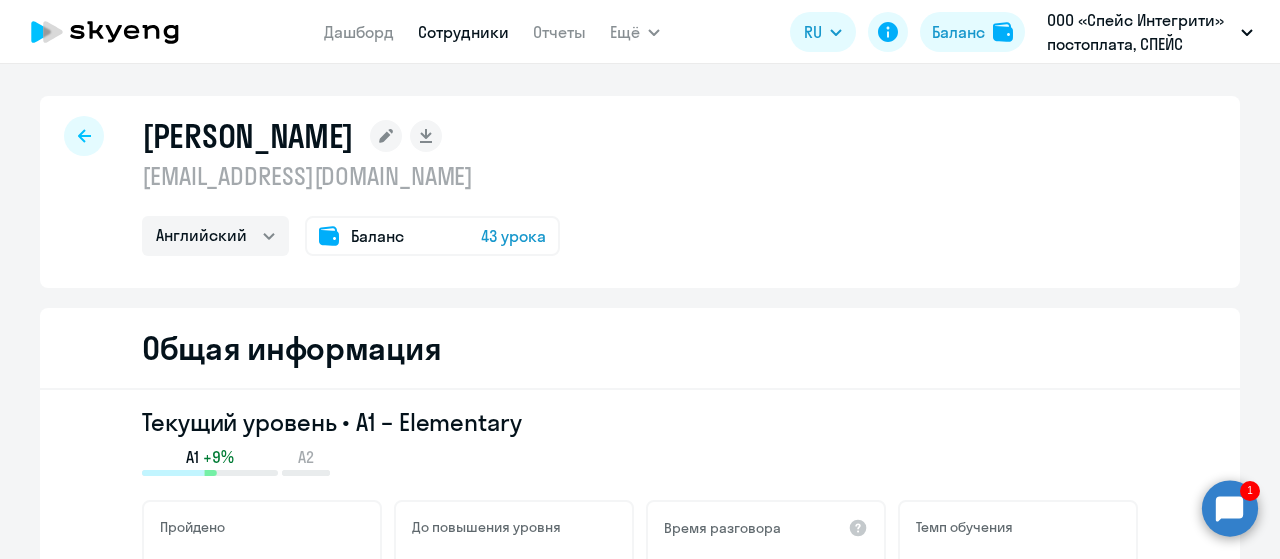 click 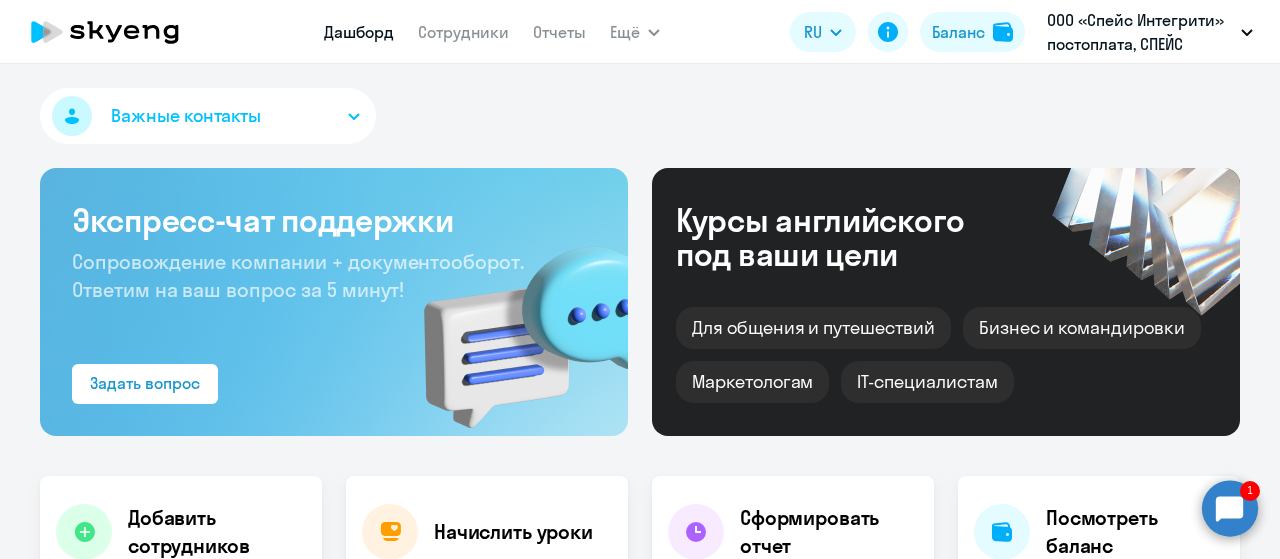 click 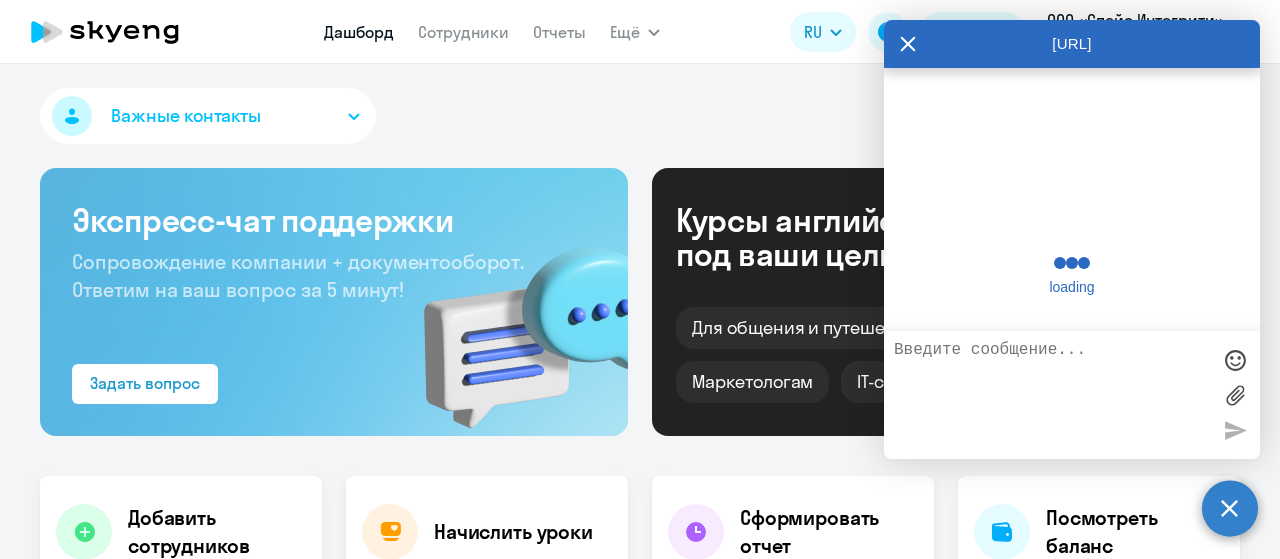 scroll, scrollTop: 262, scrollLeft: 0, axis: vertical 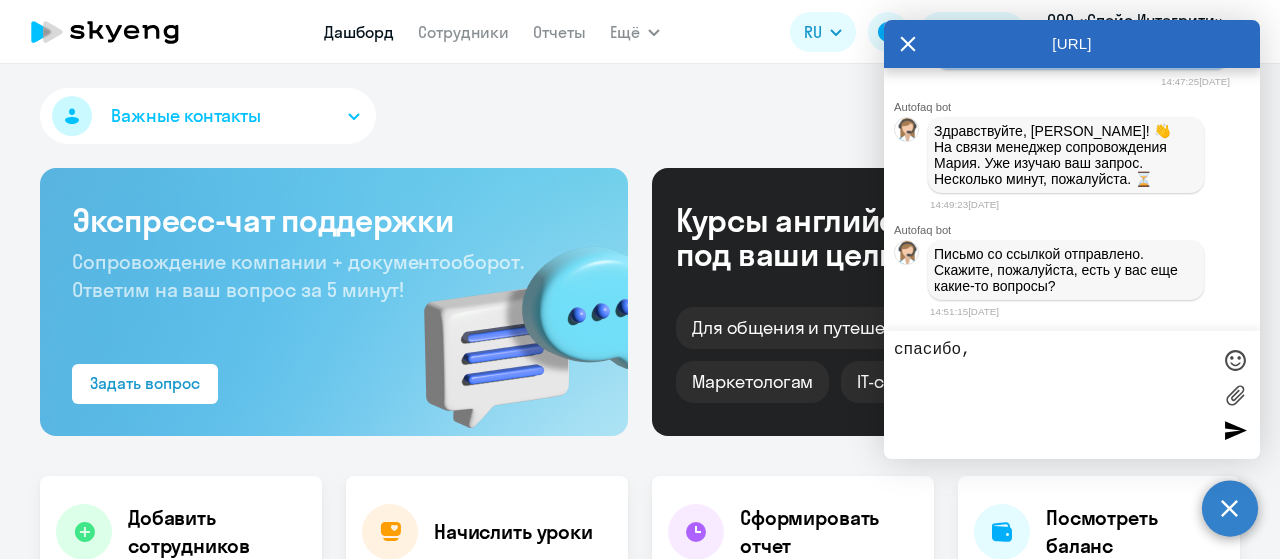 type on "спасибо," 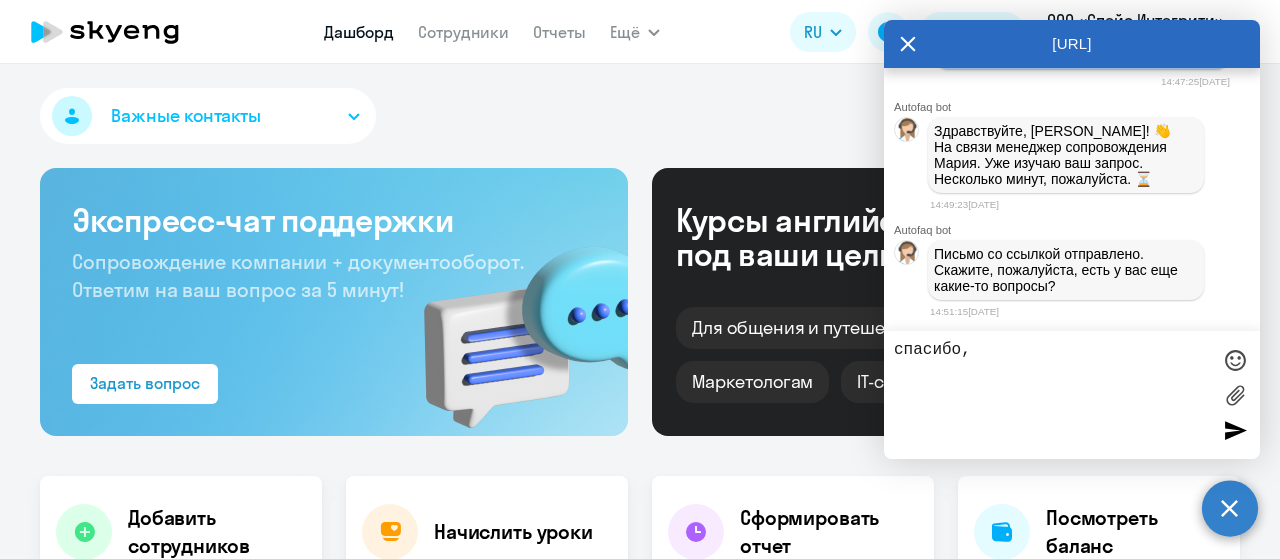 select on "30" 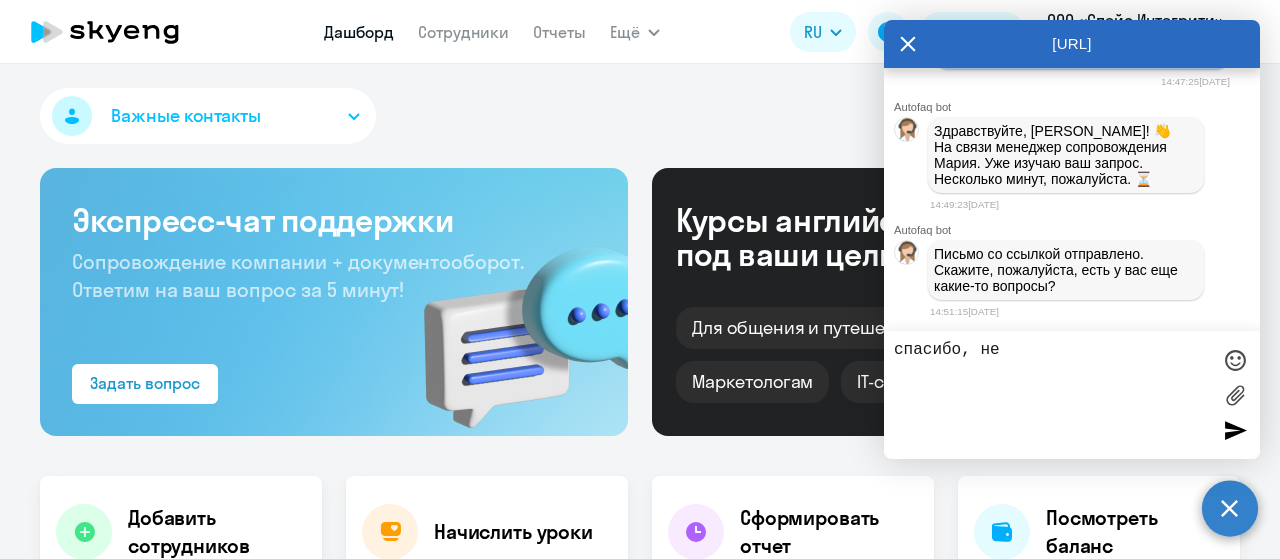 type on "спасибо, нет" 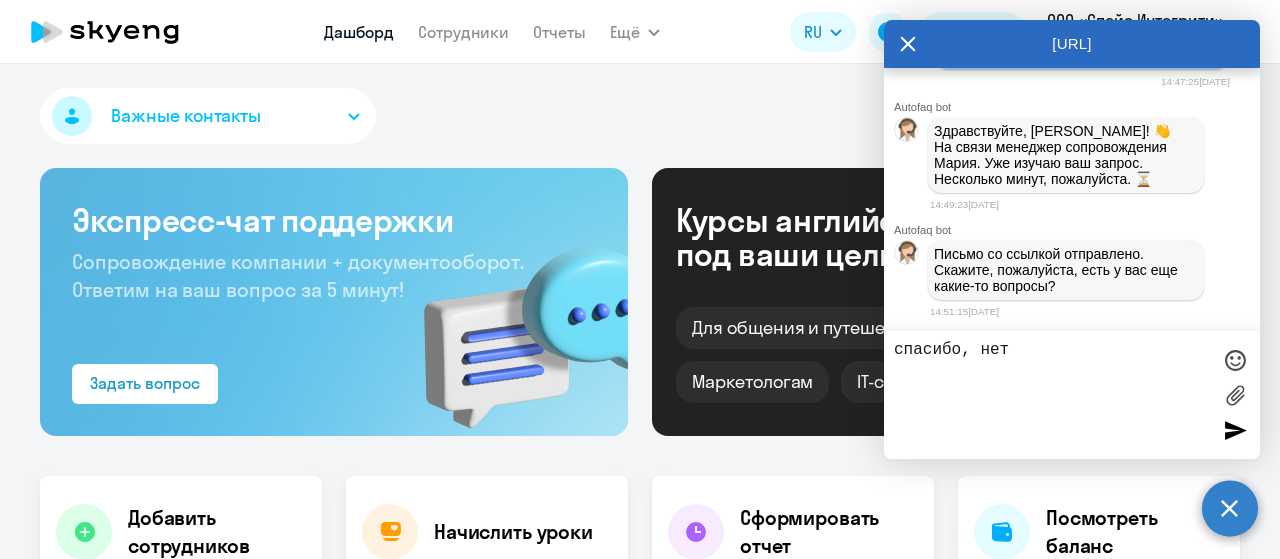 type 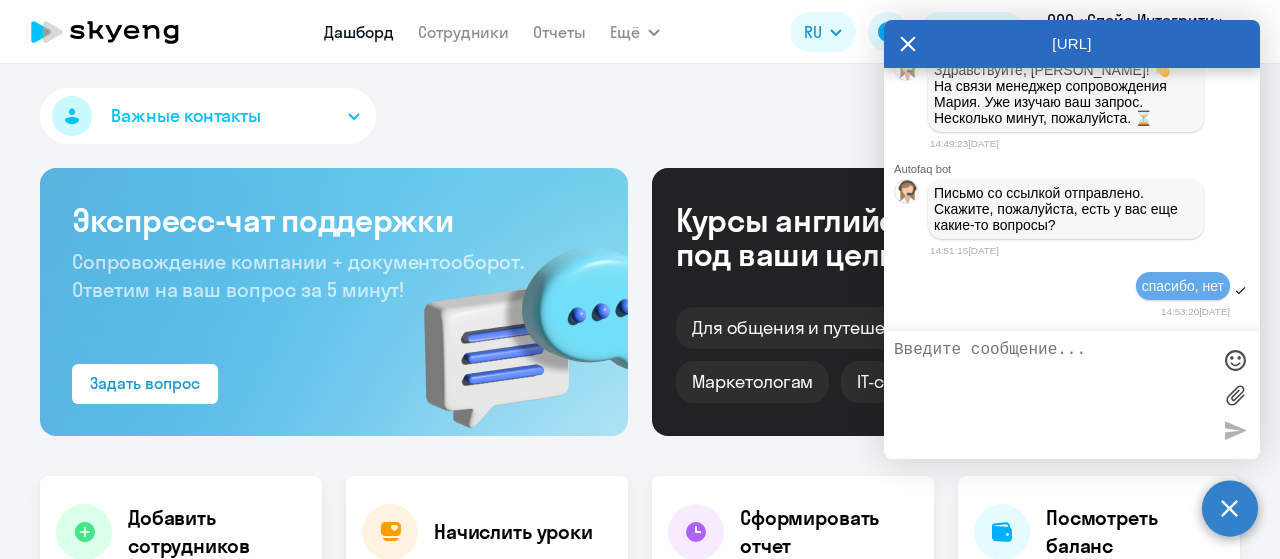 scroll, scrollTop: 45604, scrollLeft: 0, axis: vertical 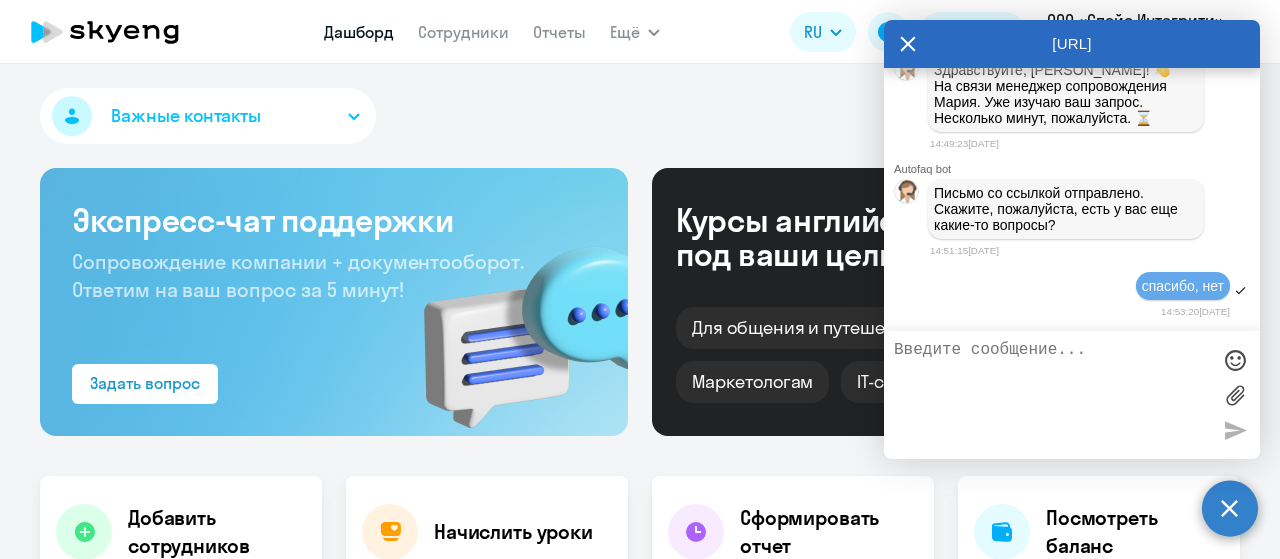 click 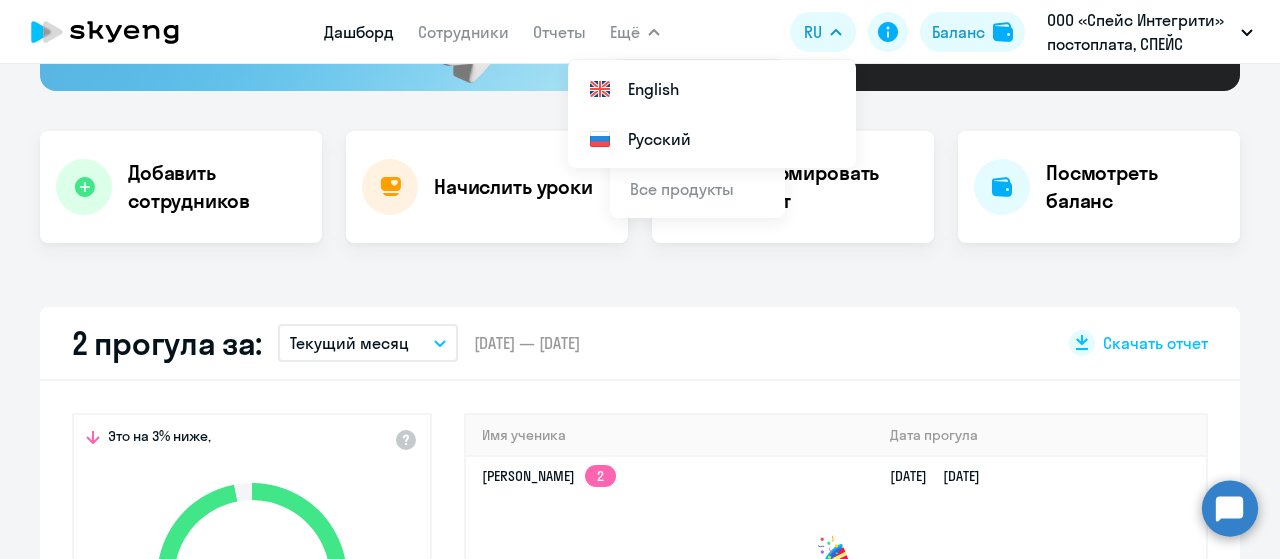 scroll, scrollTop: 400, scrollLeft: 0, axis: vertical 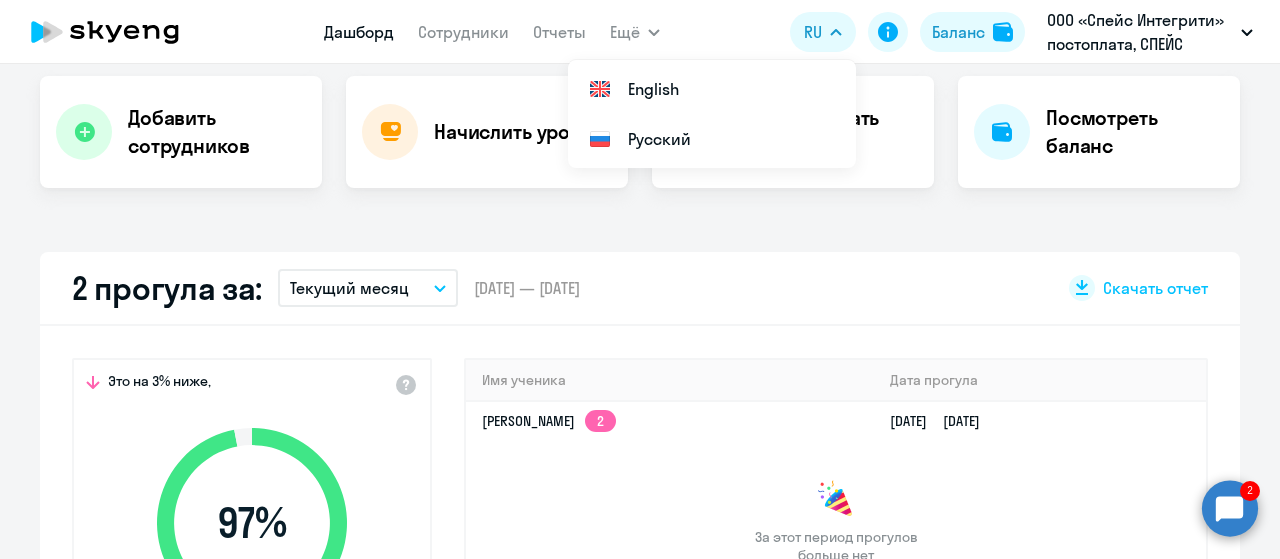 drag, startPoint x: 1228, startPoint y: 507, endPoint x: 1219, endPoint y: 484, distance: 24.698177 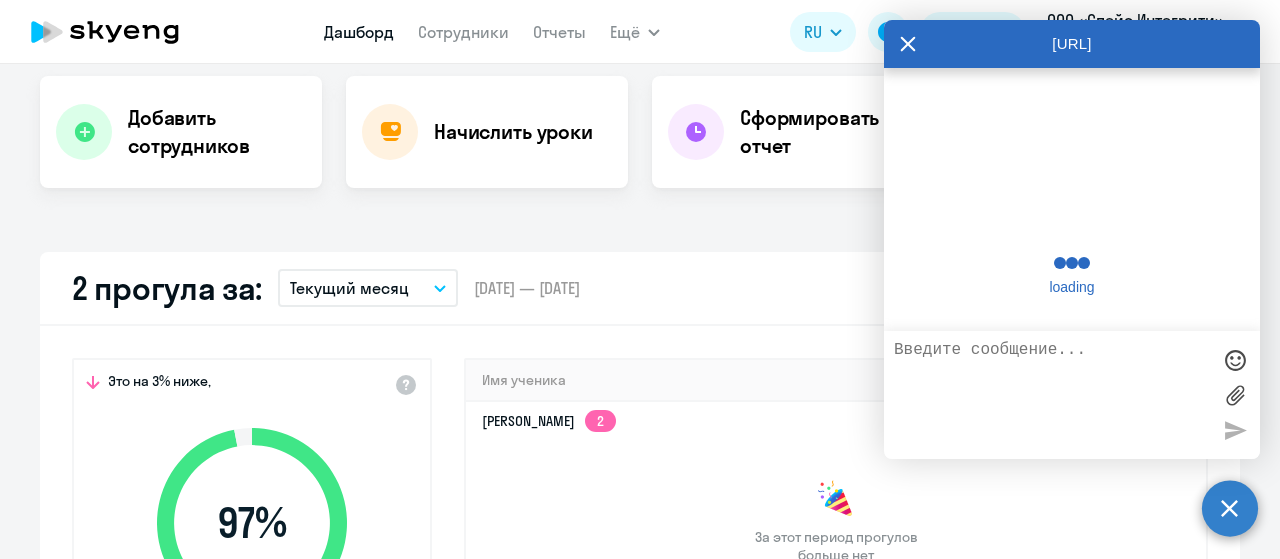 scroll, scrollTop: 0, scrollLeft: 0, axis: both 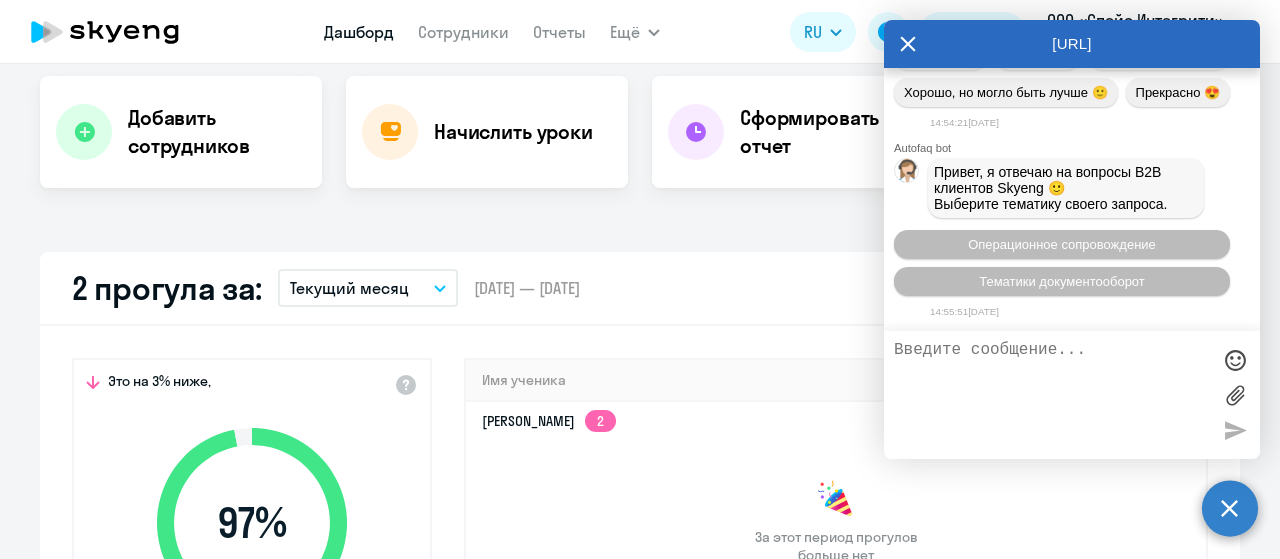 click 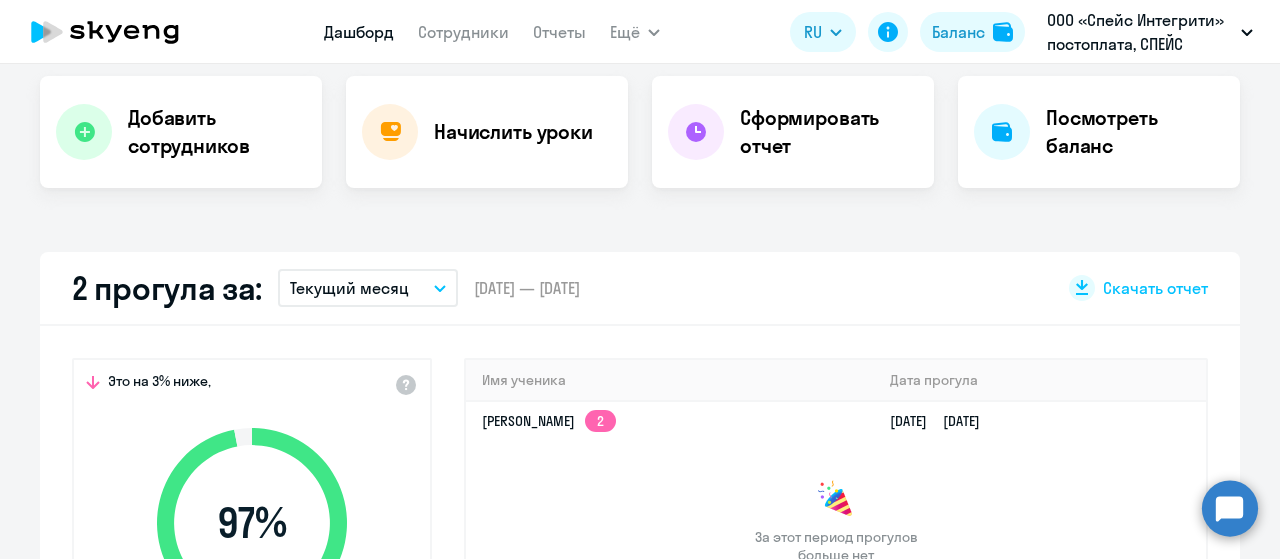 scroll, scrollTop: 0, scrollLeft: 0, axis: both 